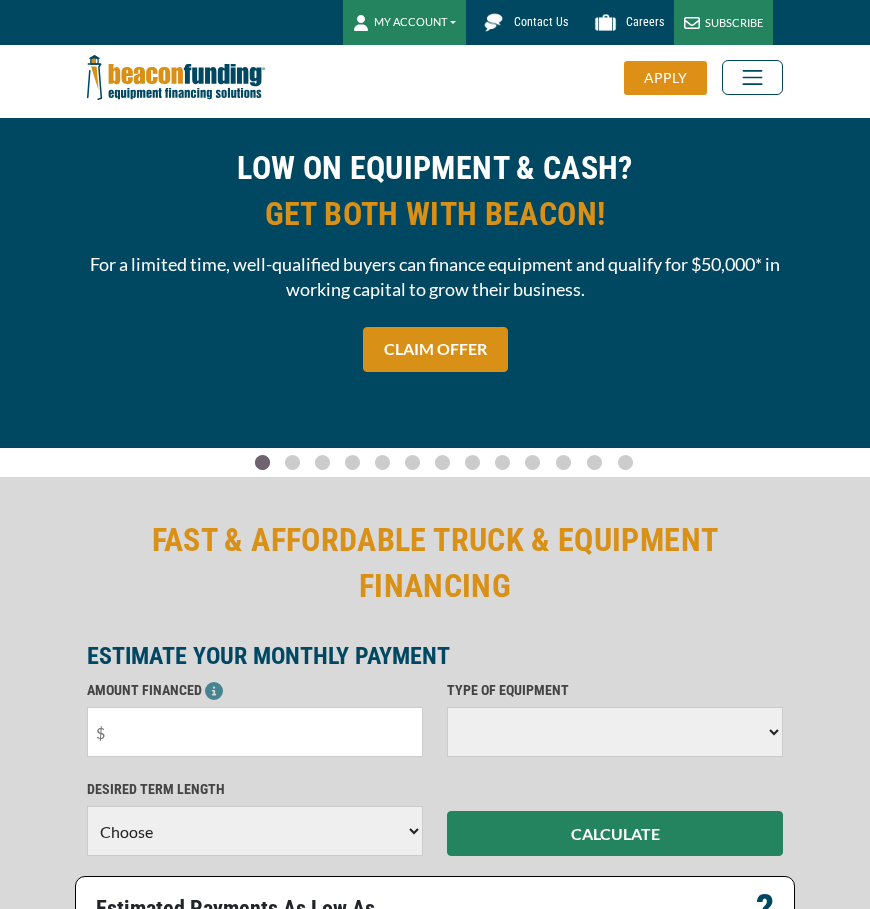 scroll, scrollTop: 0, scrollLeft: 0, axis: both 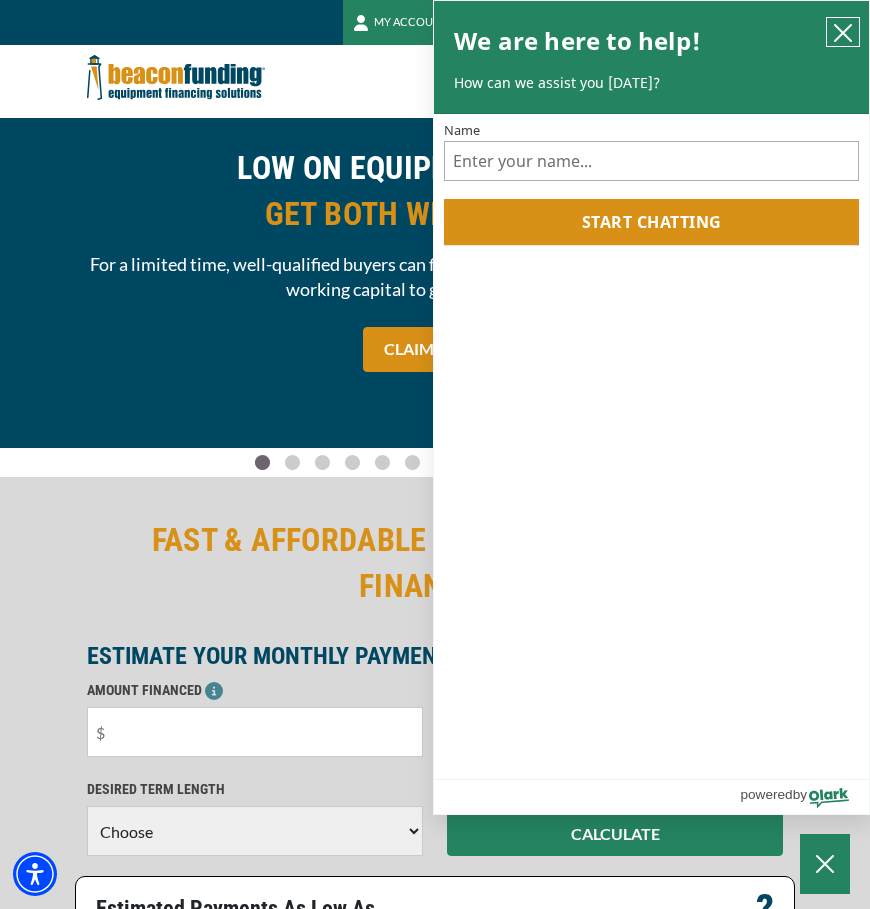 click at bounding box center [843, 32] 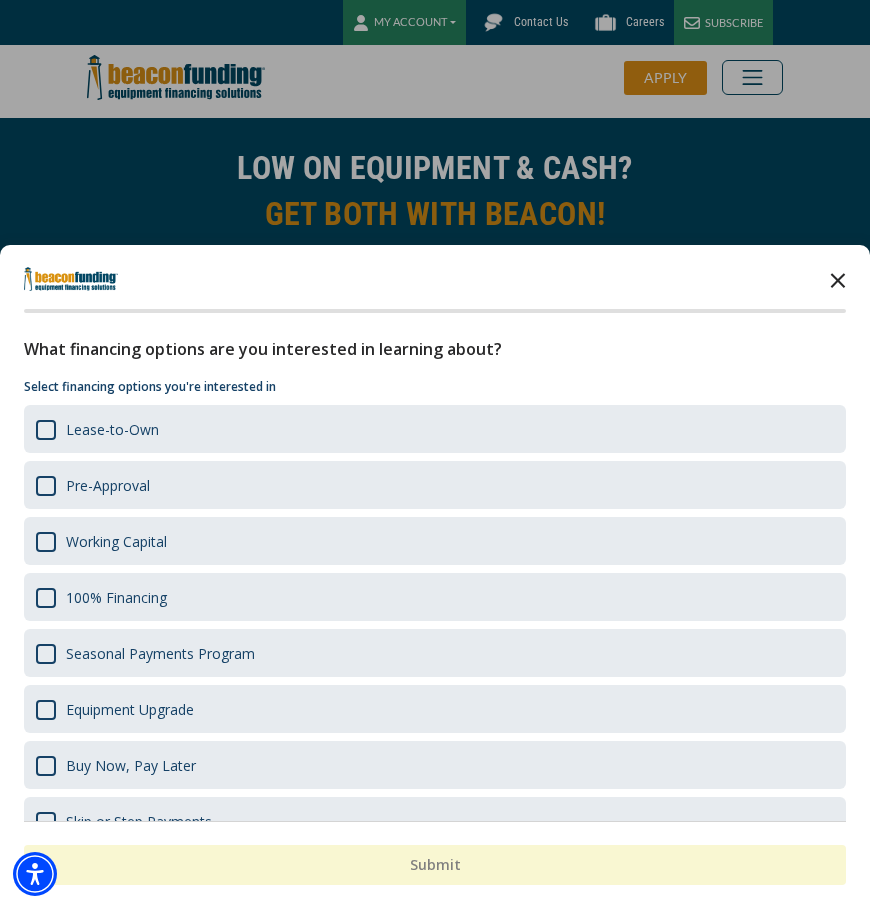 click 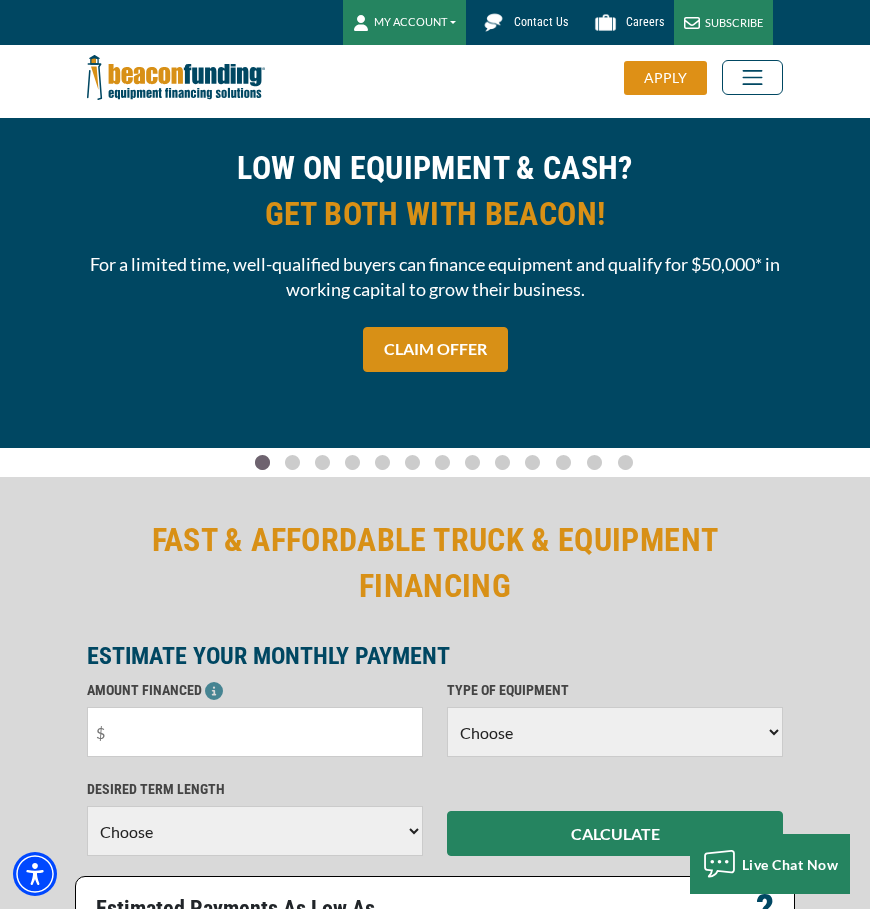 click on "Go To Slide 1" at bounding box center [293, 462] 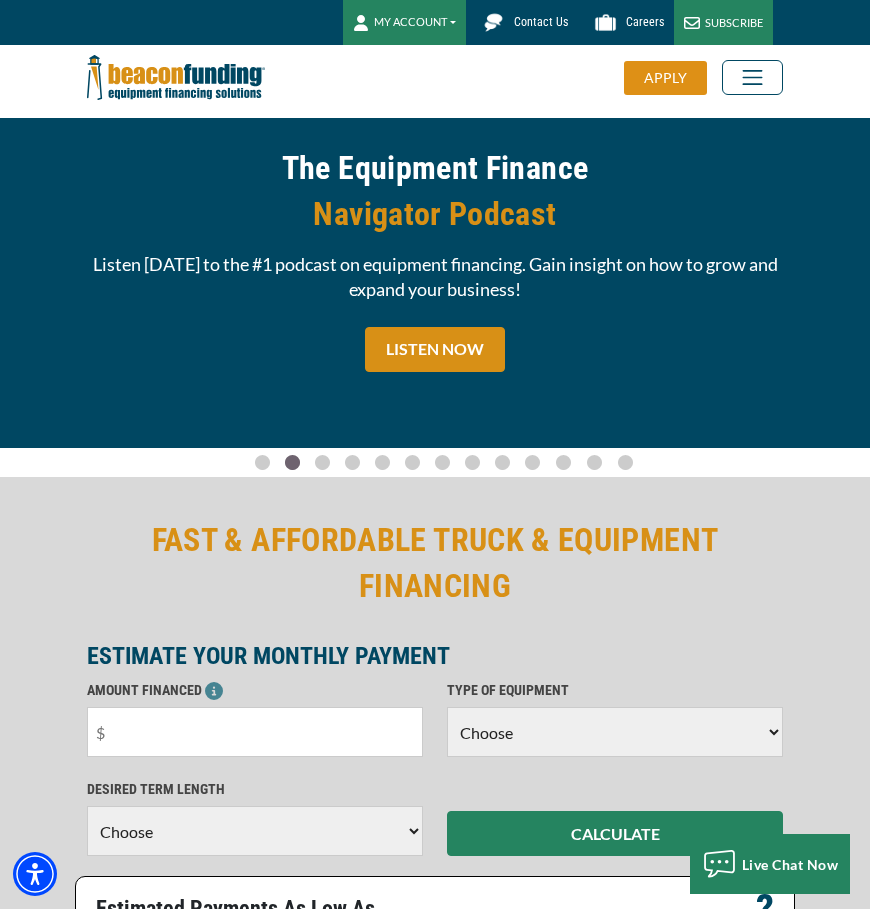 click on "Go To Slide 2" at bounding box center (323, 462) 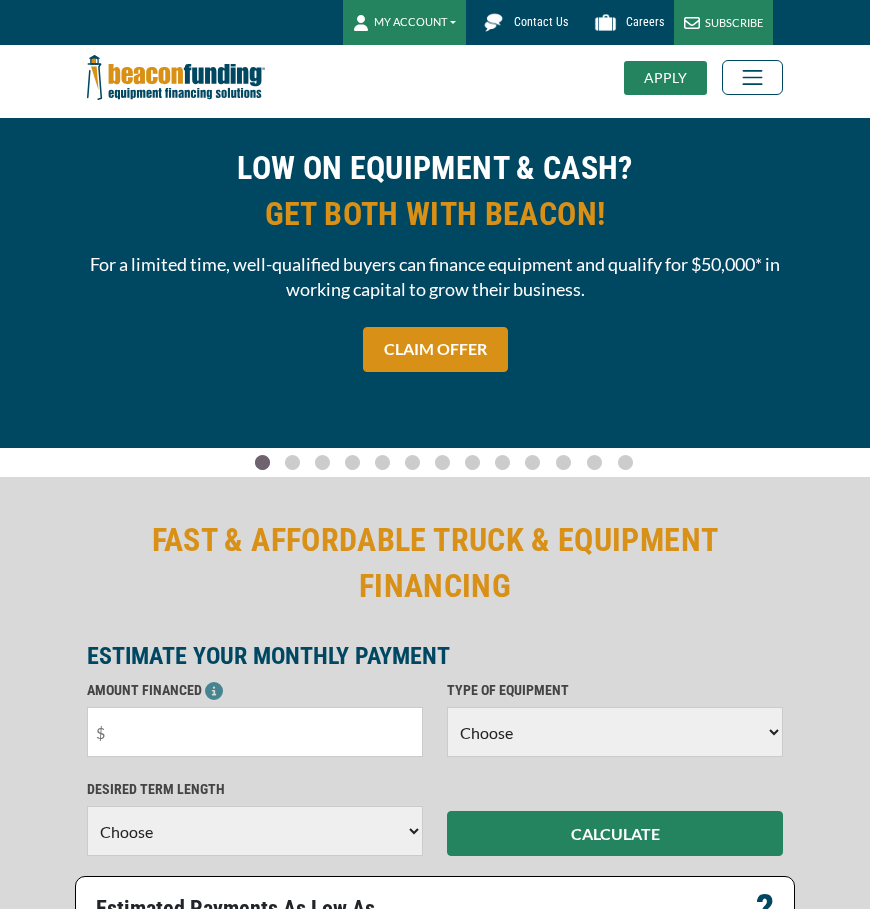 scroll, scrollTop: 0, scrollLeft: 0, axis: both 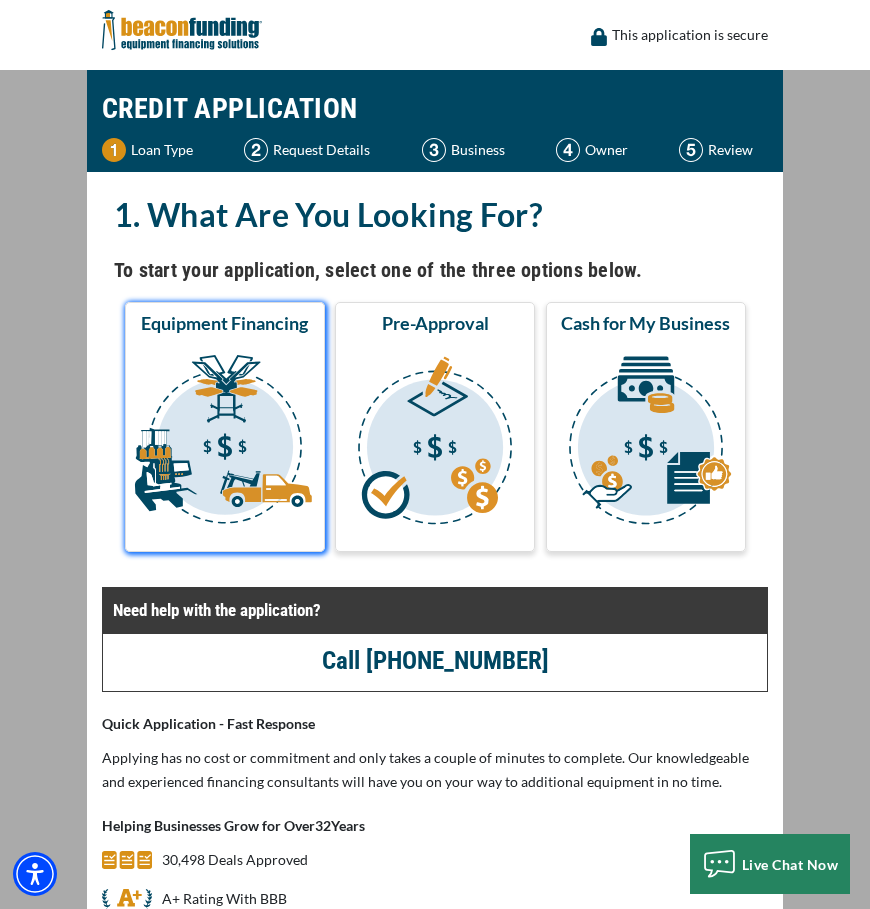 click at bounding box center [225, 443] 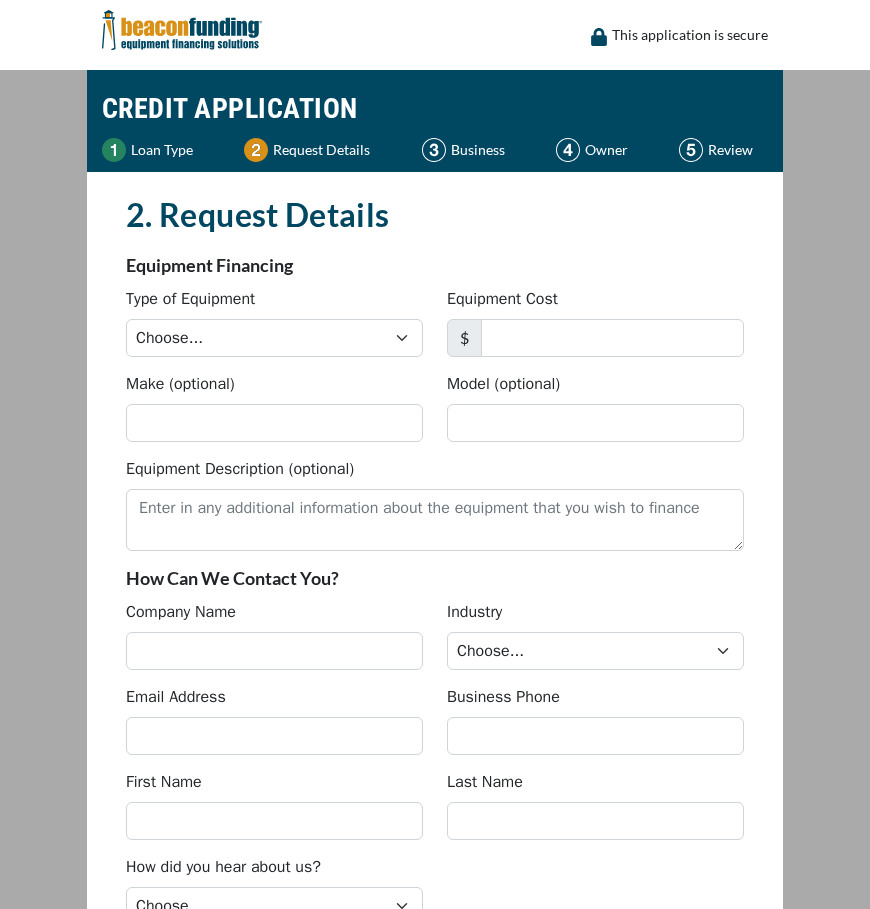 scroll, scrollTop: 0, scrollLeft: 0, axis: both 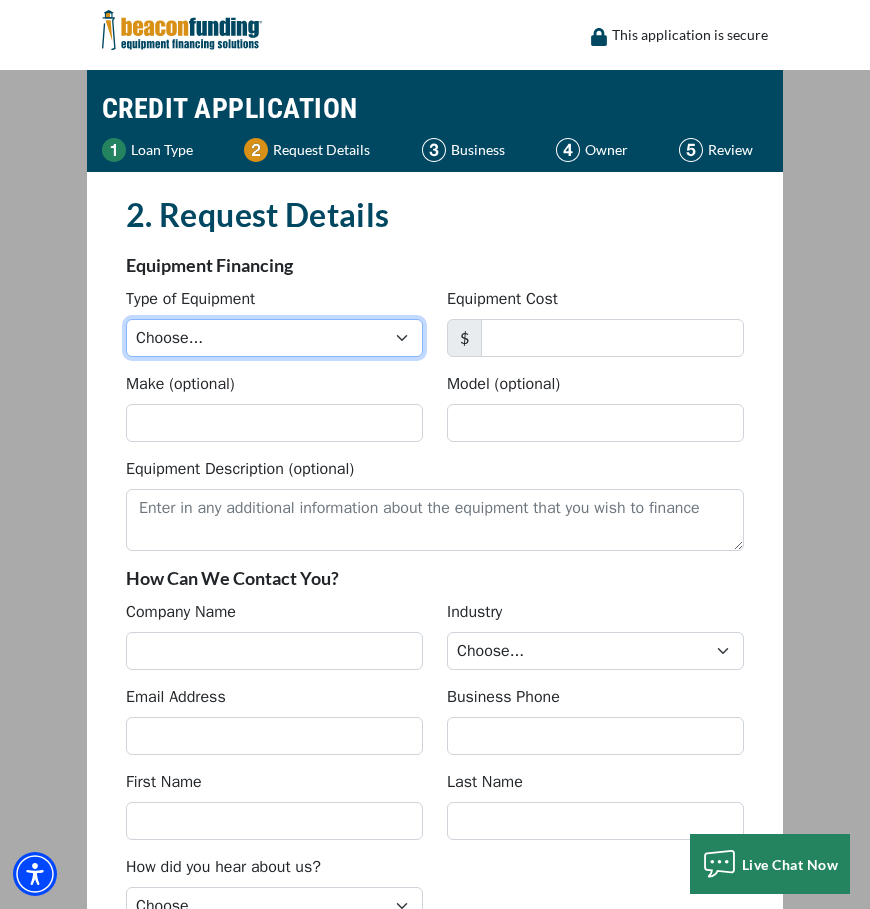 click on "Choose...
Backhoe
Boom/Bucket Truck
Chipper
Commercial Mower
Crane
DTG/DTF Printing
Embroidery
Excavator
Landscape Truck/Equipment
Other
Other Commercial Truck
Other Decorated Apparel
Screen Printing
Septic Pumper Truck
Skid Steer
Stump Grinder
Tow Truck
Tractor
Trailer
Trencher
Wheel Loader" at bounding box center [274, 338] 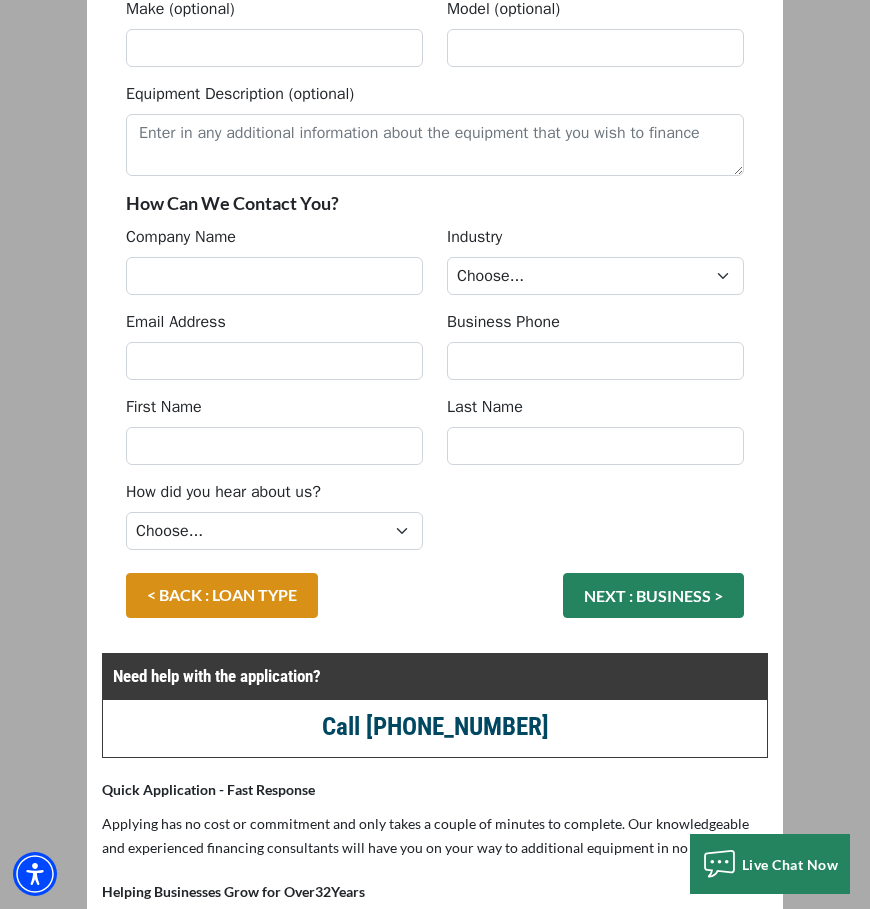 scroll, scrollTop: 500, scrollLeft: 0, axis: vertical 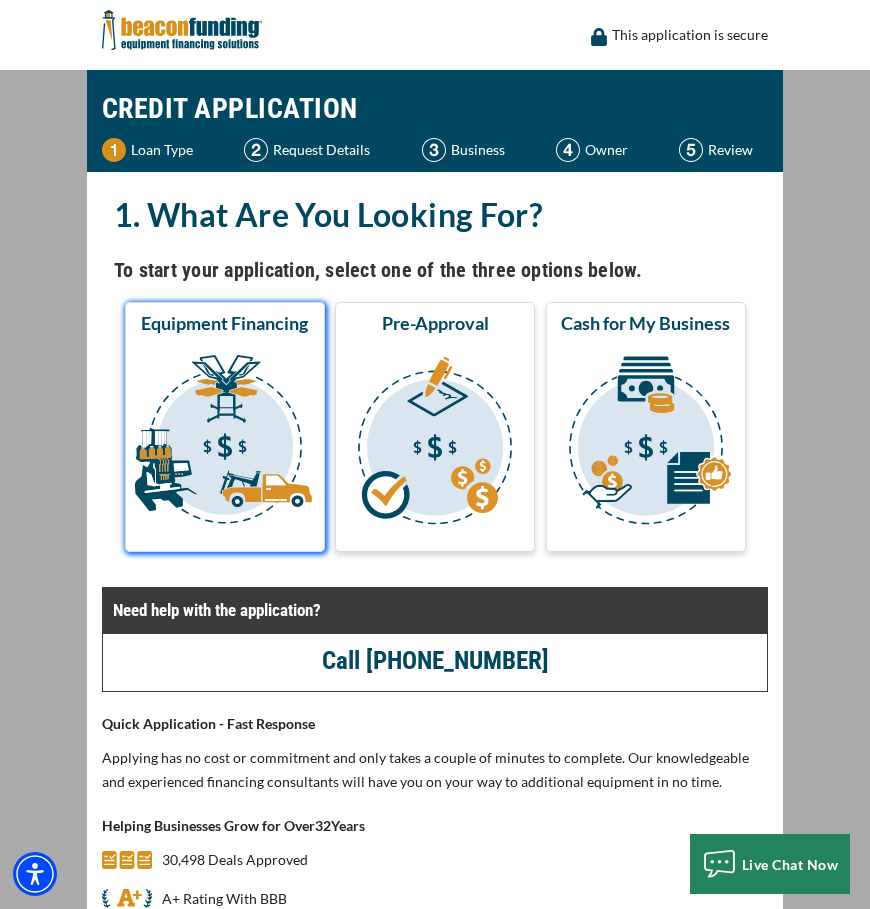 click at bounding box center [225, 443] 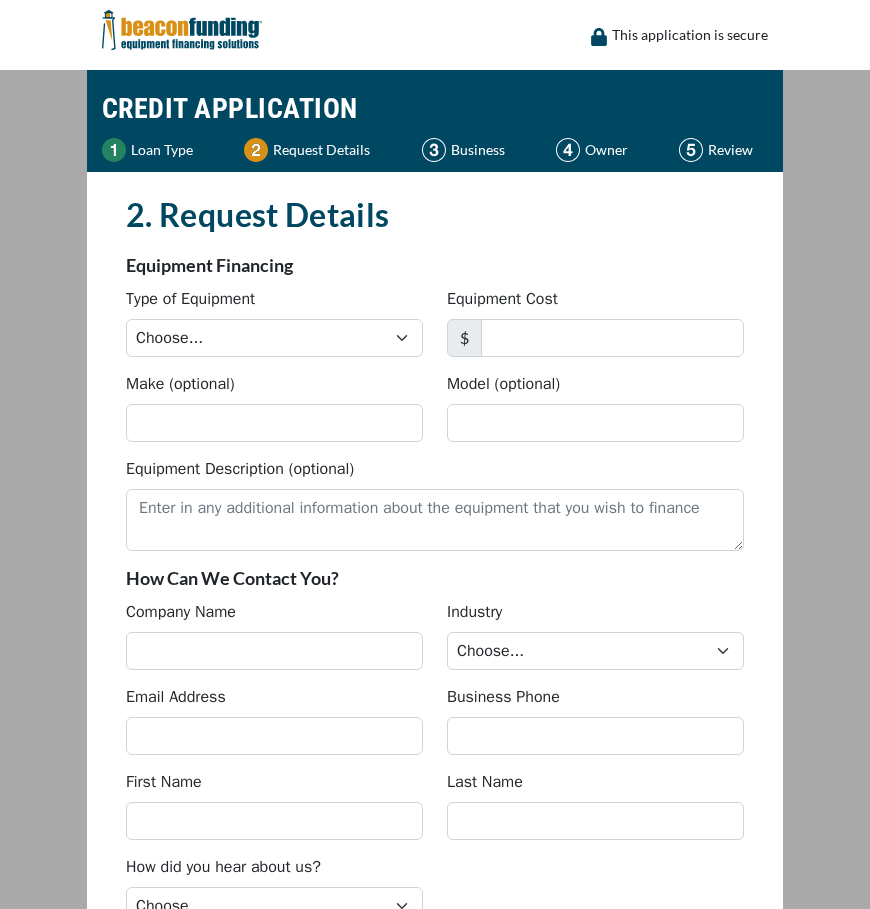 scroll, scrollTop: 0, scrollLeft: 0, axis: both 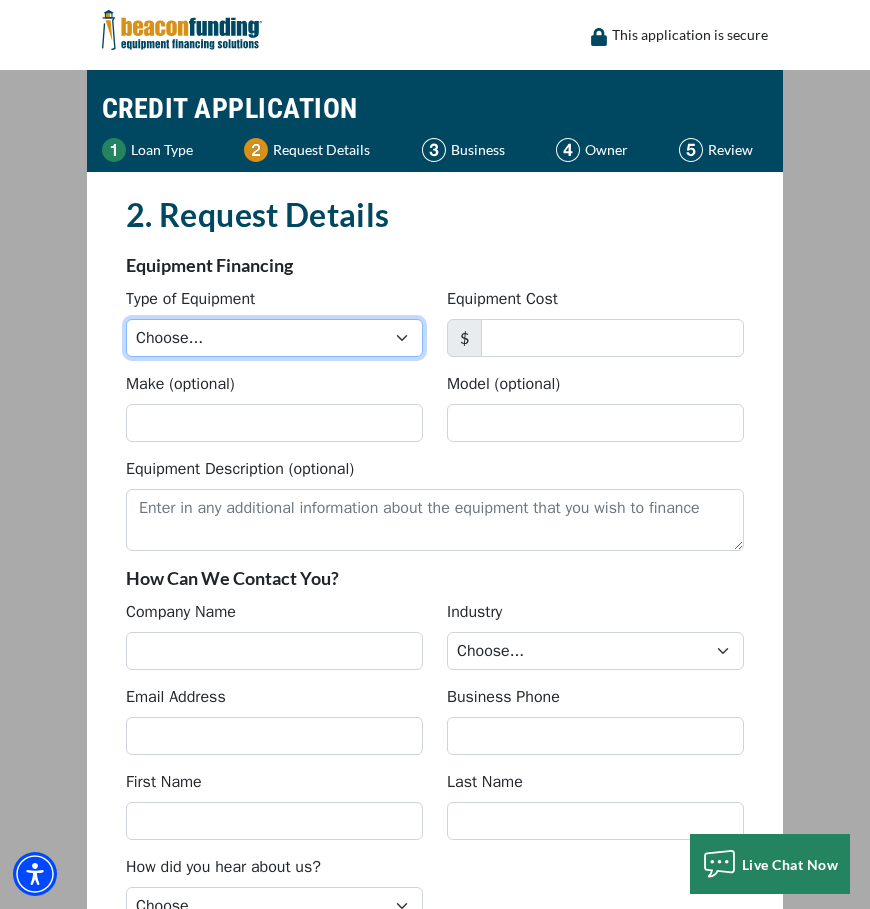 click on "Choose...
Backhoe
Boom/Bucket Truck
Chipper
Commercial Mower
Crane
DTG/DTF Printing
Embroidery
Excavator
Landscape Truck/Equipment
Other
Other Commercial Truck
Other Decorated Apparel
Screen Printing
Septic Pumper Truck
Skid Steer
[PERSON_NAME] Grinder
Tow Truck
Tractor
Trailer
Trencher
Wheel Loader" at bounding box center (274, 338) 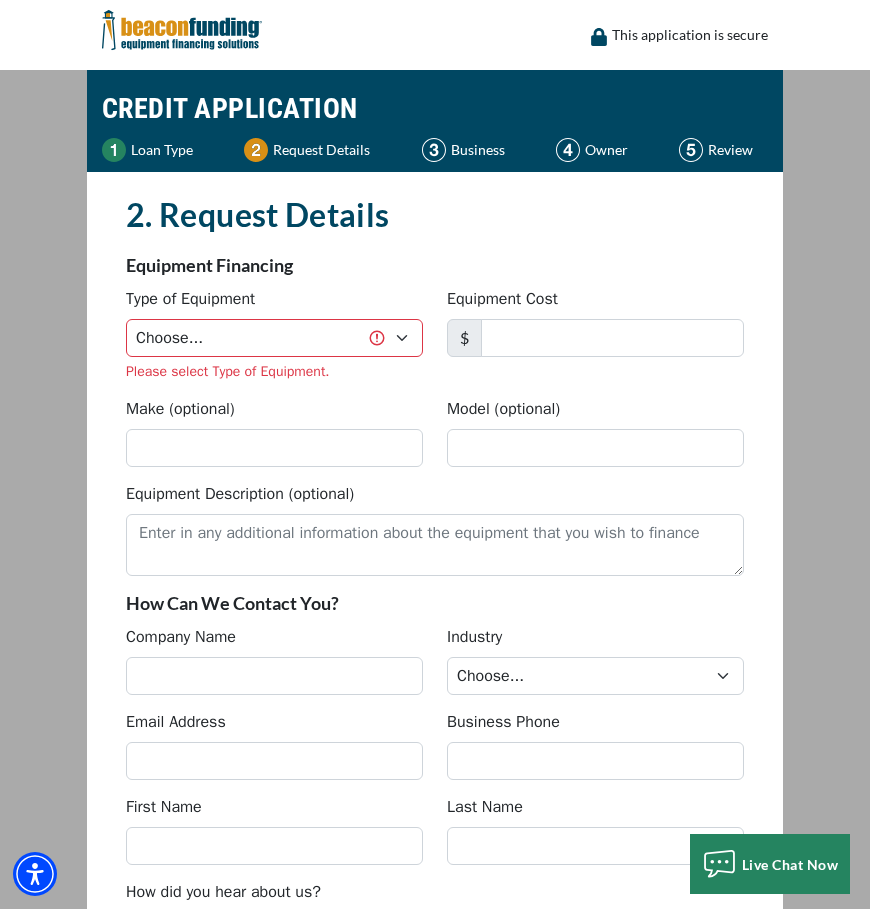 click on "Equipment Financing" at bounding box center (435, 265) 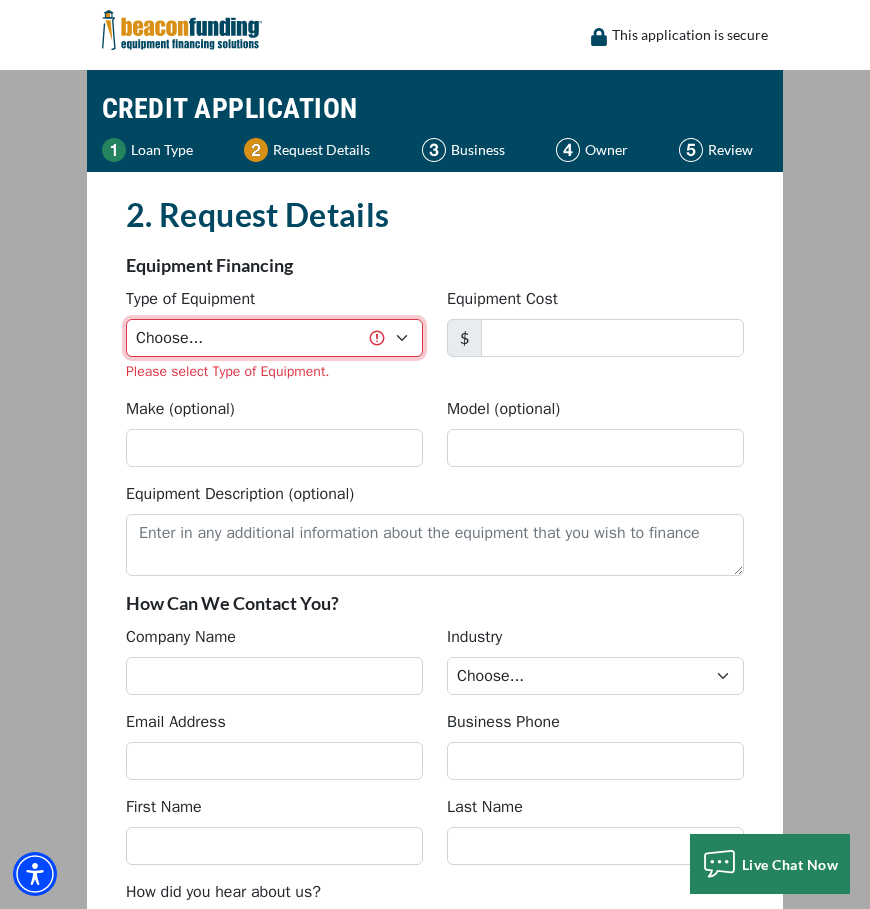 click on "Choose...
Backhoe
Boom/Bucket Truck
Chipper
Commercial Mower
Crane
DTG/DTF Printing
Embroidery
Excavator
Landscape Truck/Equipment
Other
Other Commercial Truck
Other Decorated Apparel
Screen Printing
Septic Pumper Truck
Skid Steer
Stump Grinder
Tow Truck
Tractor
Trailer
Trencher
Wheel Loader" at bounding box center [274, 338] 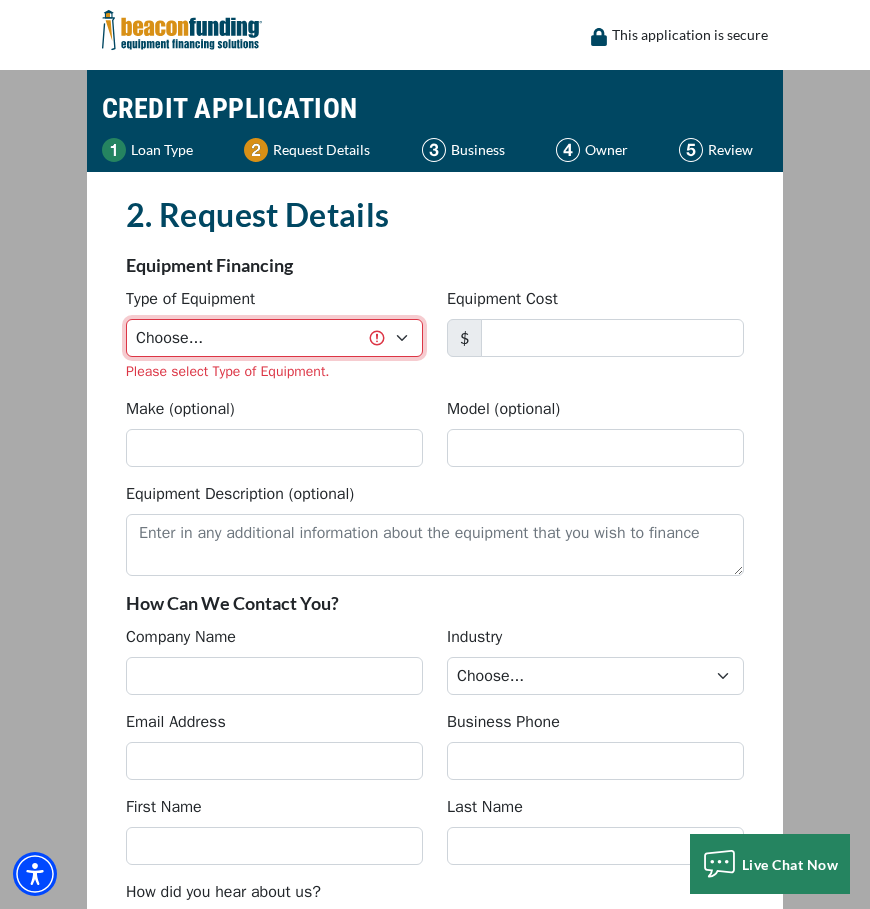 click on "Choose...
Backhoe
Boom/Bucket Truck
Chipper
Commercial Mower
Crane
DTG/DTF Printing
Embroidery
Excavator
Landscape Truck/Equipment
Other
Other Commercial Truck
Other Decorated Apparel
Screen Printing
Septic Pumper Truck
Skid Steer
Stump Grinder
Tow Truck
Tractor
Trailer
Trencher
Wheel Loader" at bounding box center [274, 338] 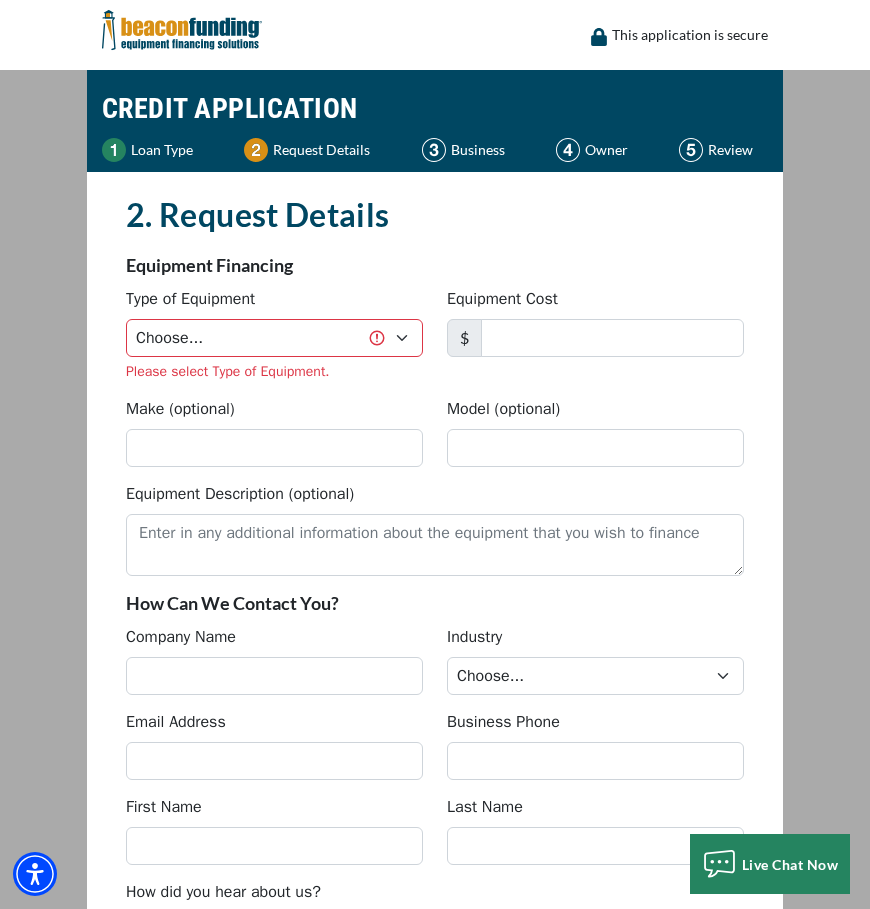 click on "Equipment Financing" at bounding box center (435, 265) 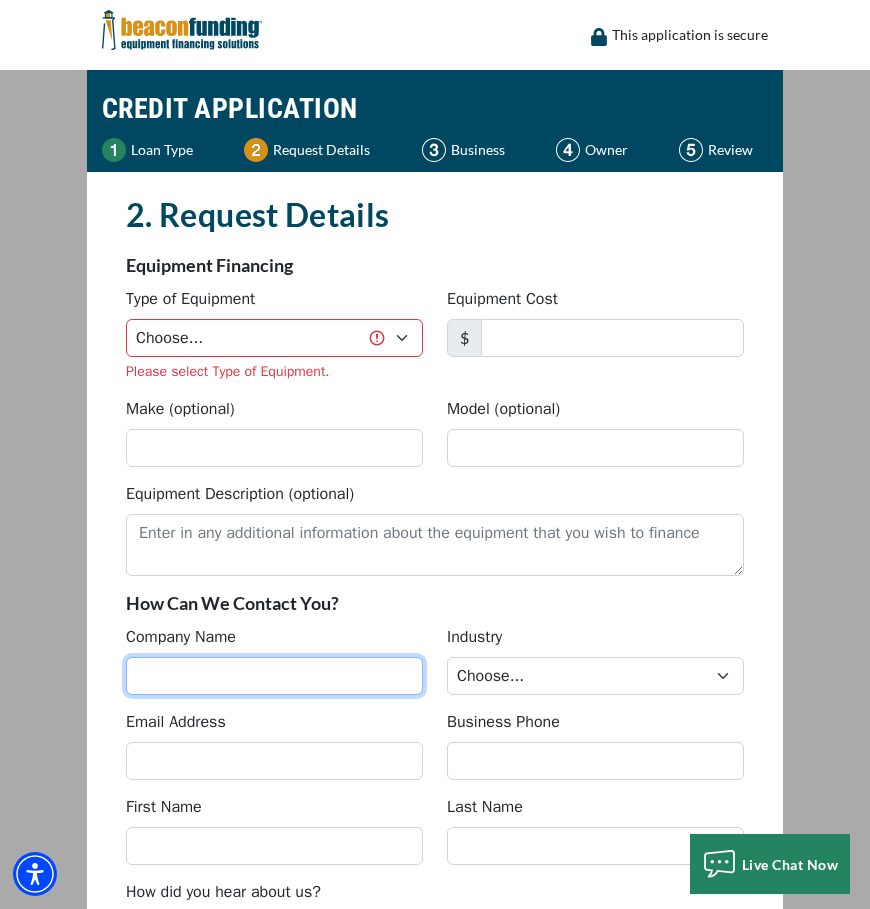 click on "Company Name" at bounding box center [274, 676] 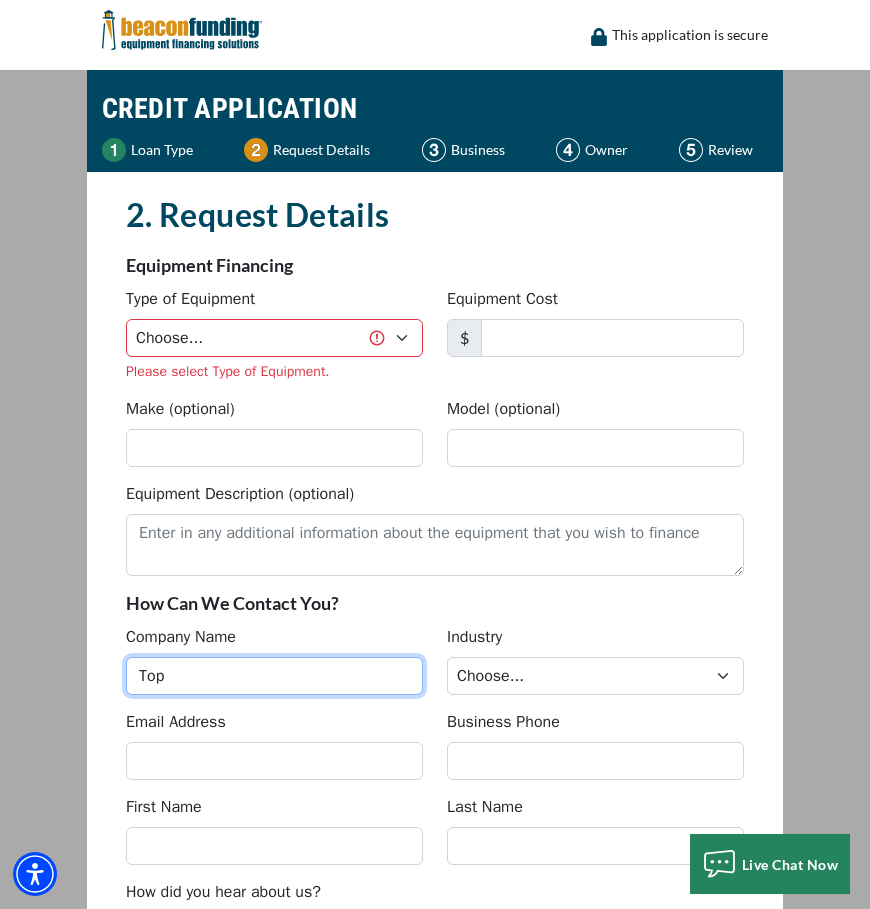 type on "Top Knotch Tree Service" 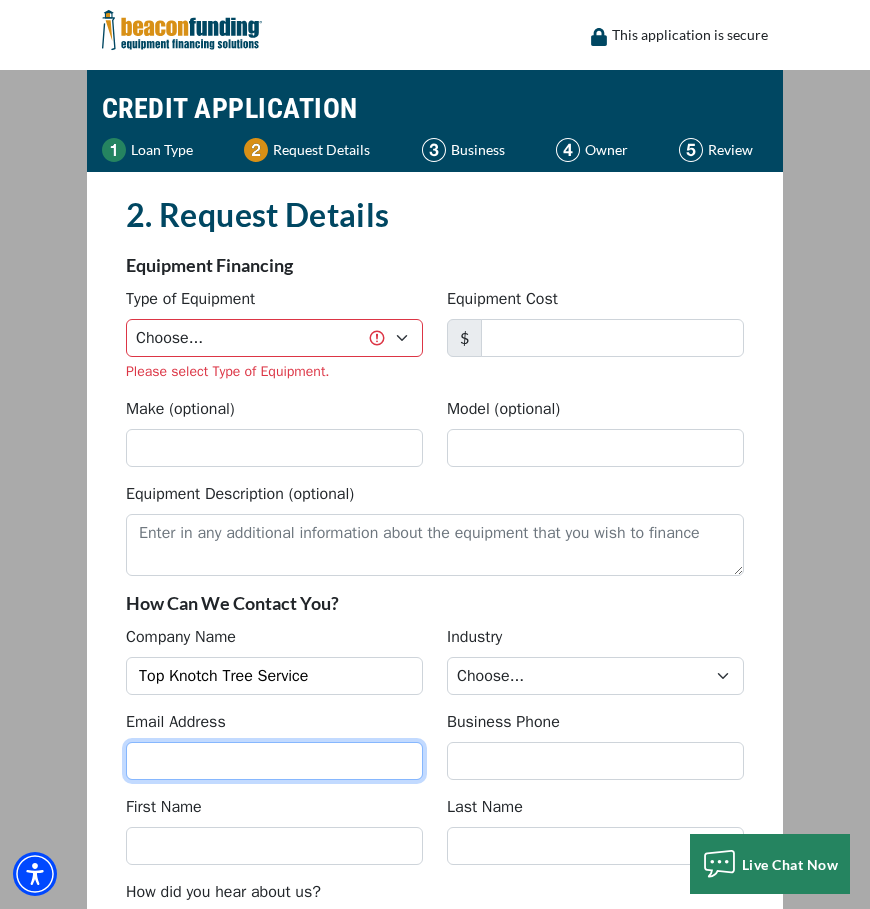 type on "[EMAIL_ADDRESS][DOMAIN_NAME]" 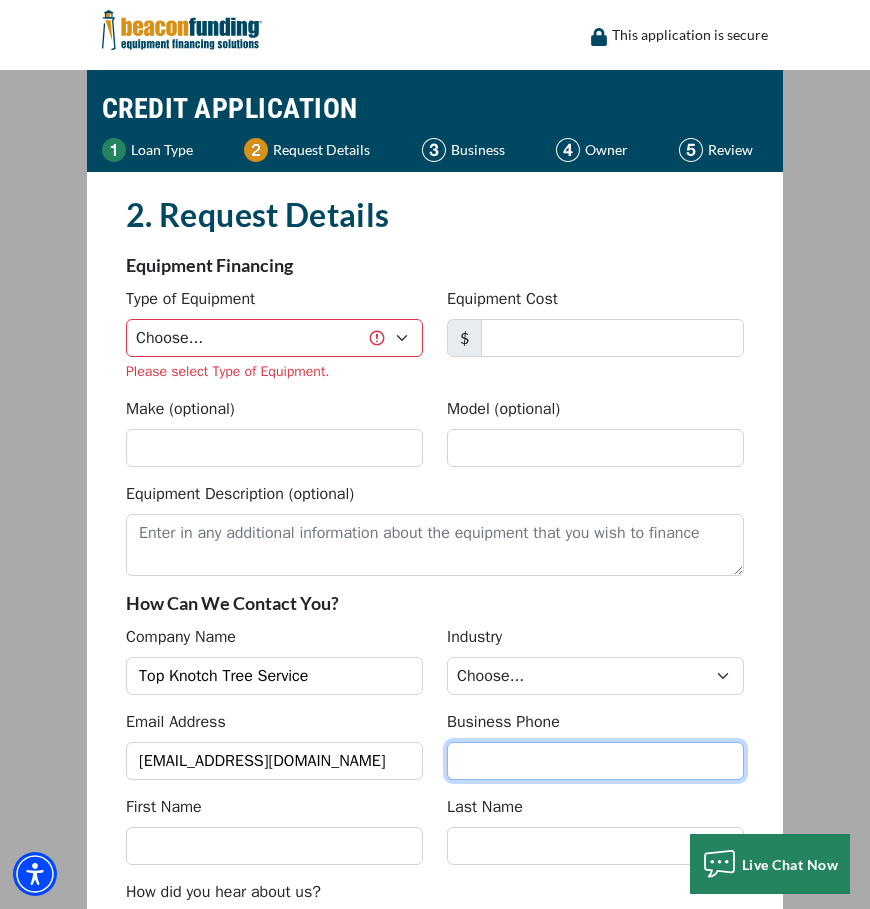type on "5023309498" 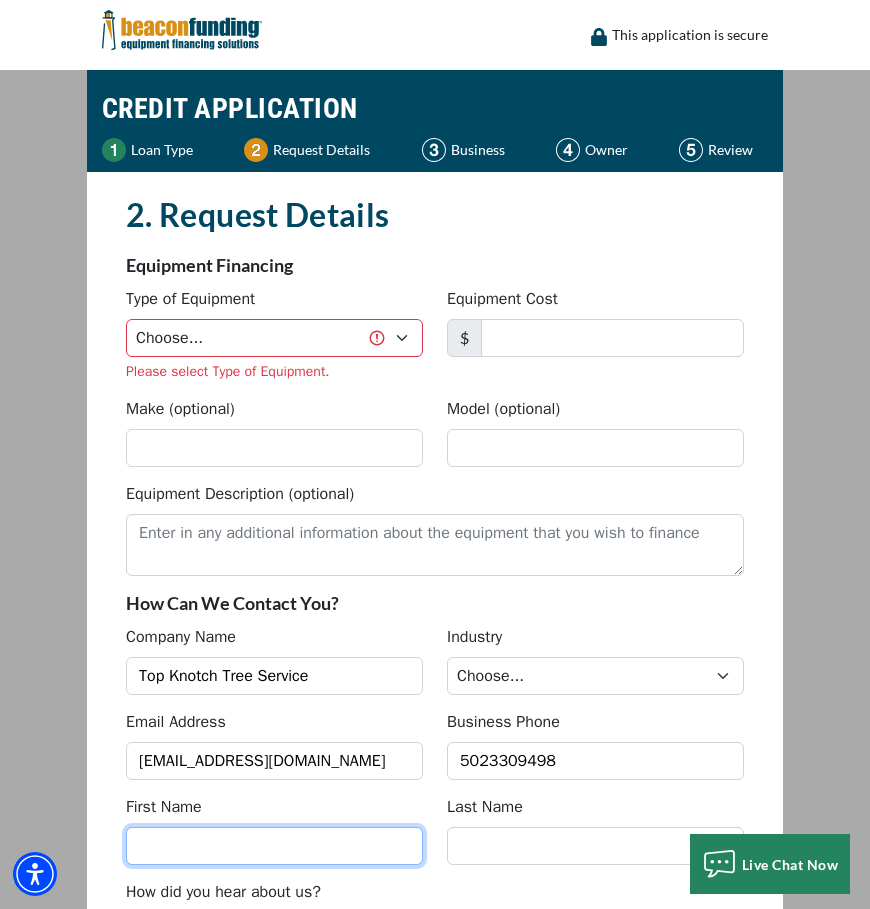 type on "[PERSON_NAME]" 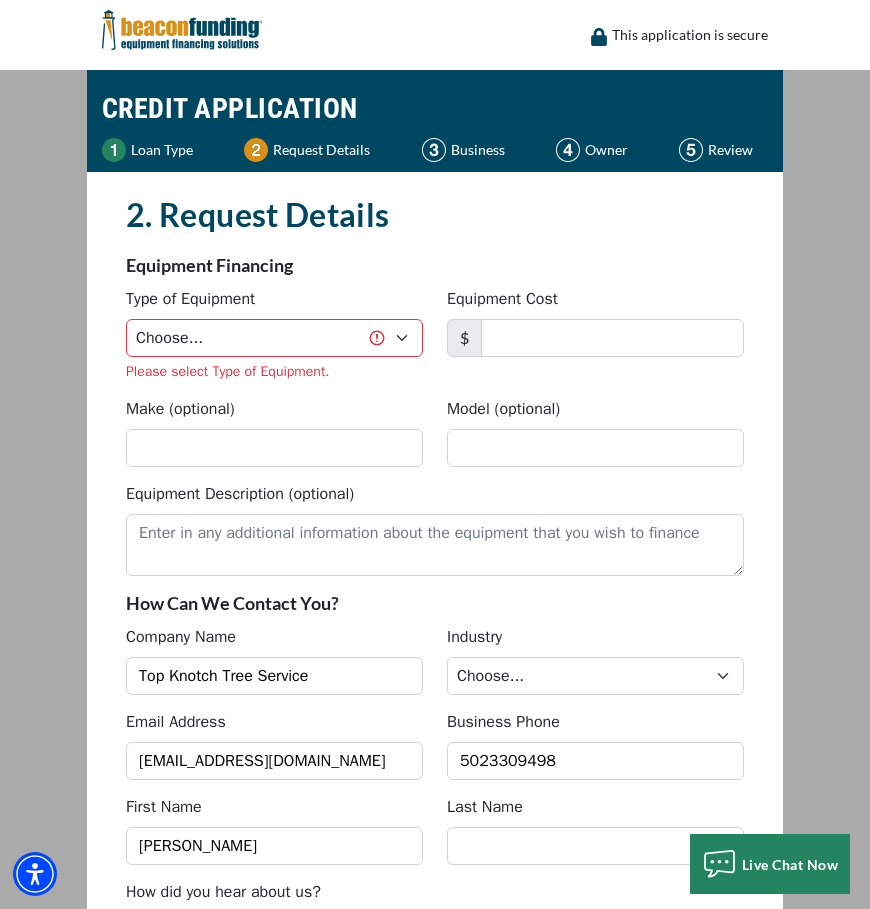 type on "[PERSON_NAME]" 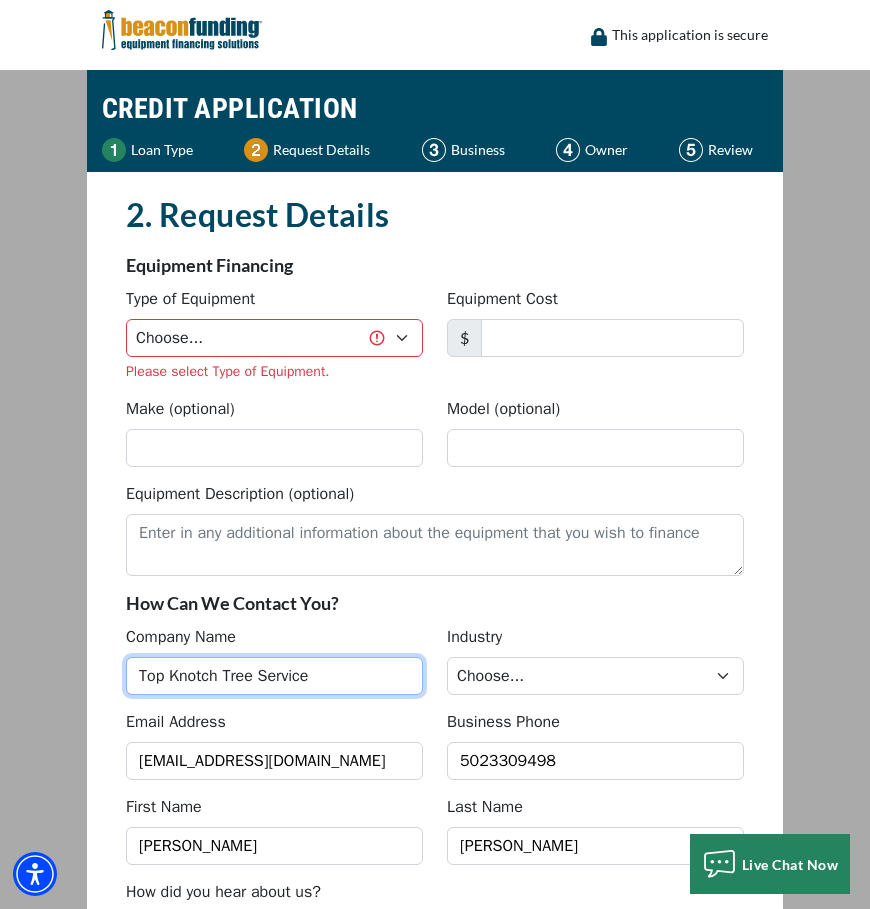 type on "(502) 330-9498" 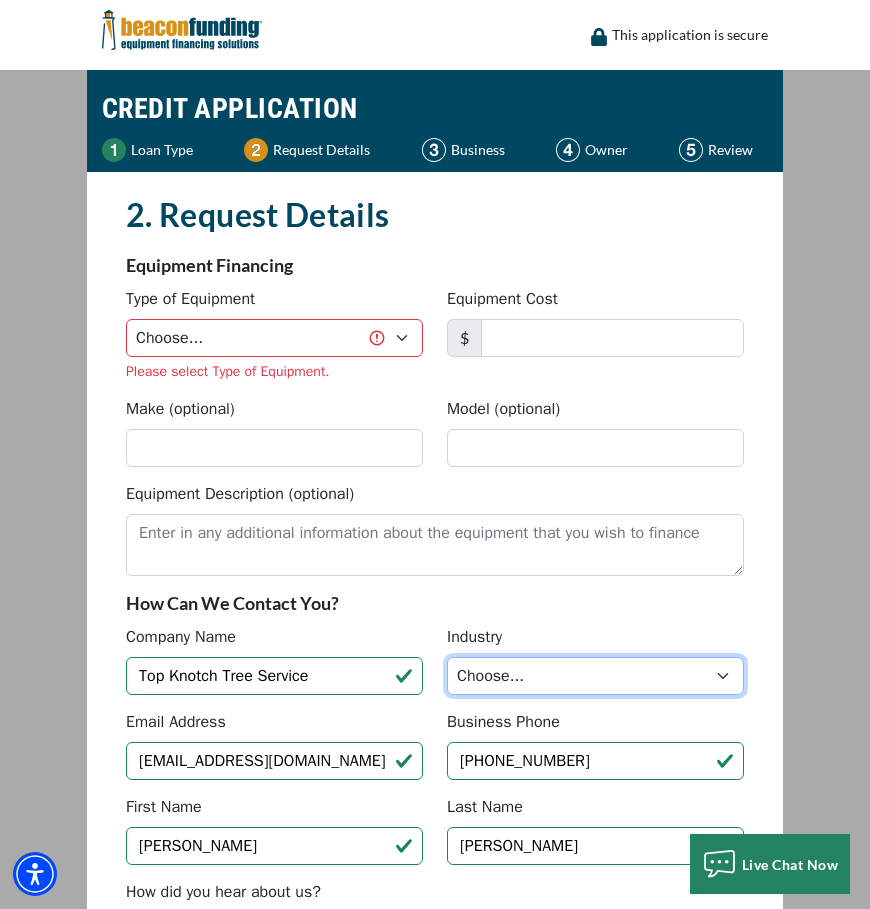 click on "Choose...
Towing
Landscape/Hardscape
Decorated Apparel
Septic
Light Construction
Other" at bounding box center [595, 676] 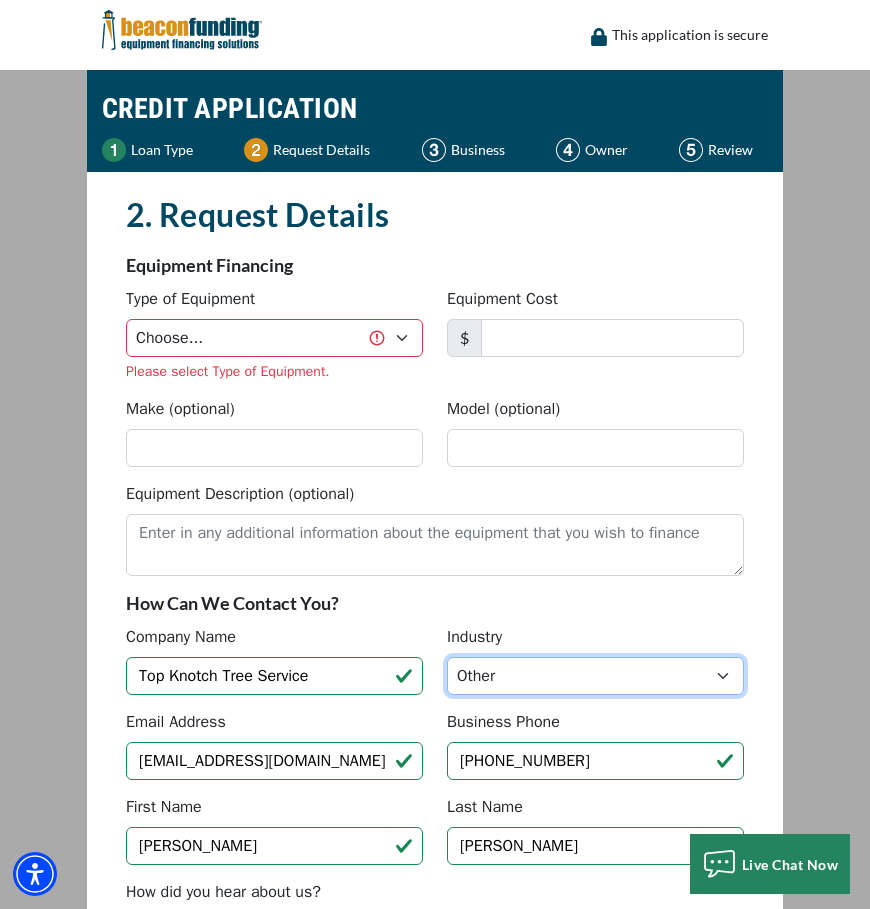 click on "Choose...
Towing
Landscape/Hardscape
Decorated Apparel
Septic
Light Construction
Other" at bounding box center (595, 676) 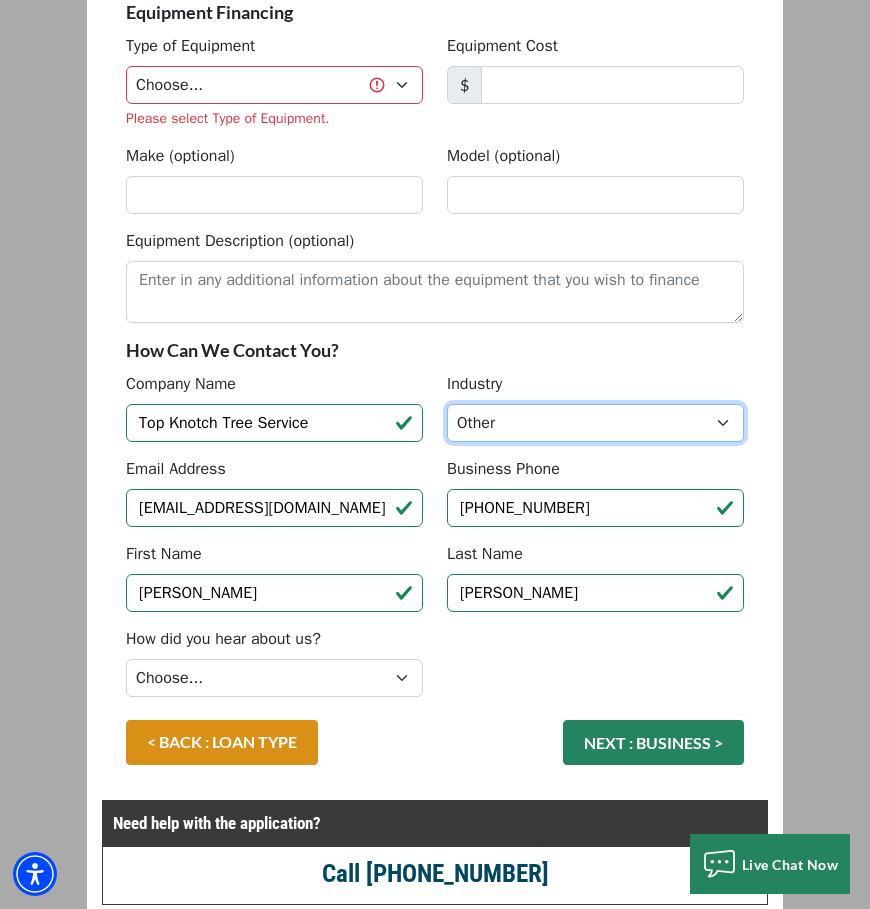 scroll, scrollTop: 300, scrollLeft: 0, axis: vertical 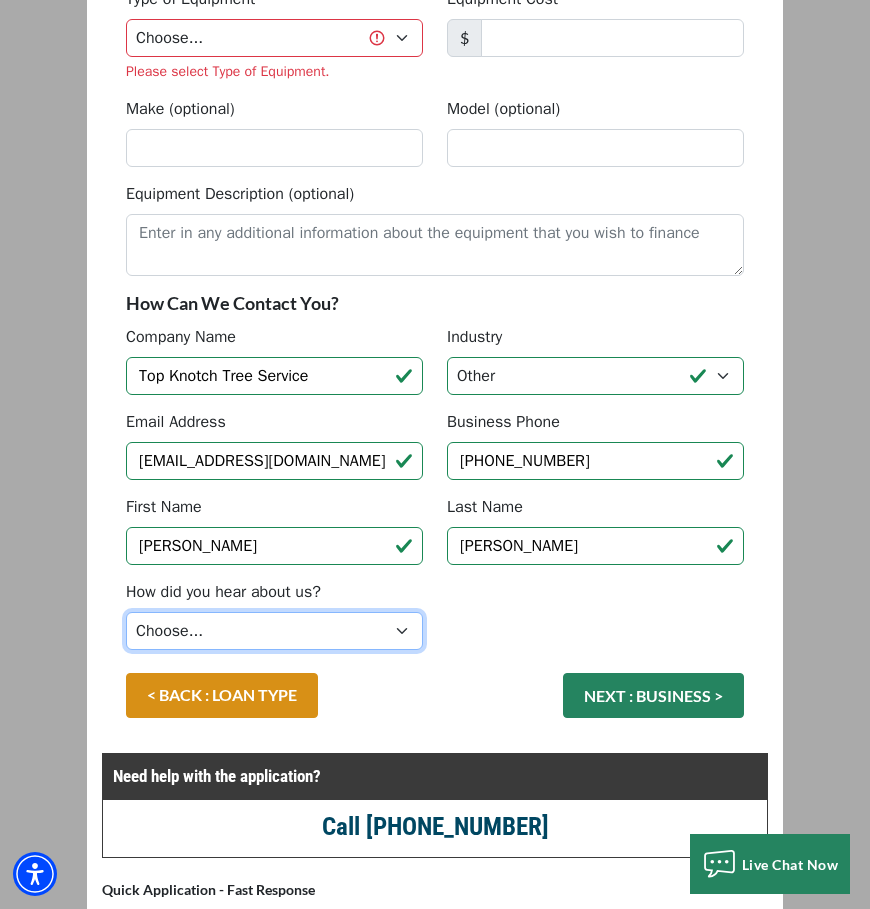 click on "Choose...
Internet Search
Vendor Referral
Word of Mouth
Client Referral
Email
Existing/Past Client
Facebook - Tow Truck to Buy & Sale
Telemarketing
Tradeshow
Motor Club Referral
Bank Refererral
Direct Mail
Magazine Ad
Other" at bounding box center [274, 631] 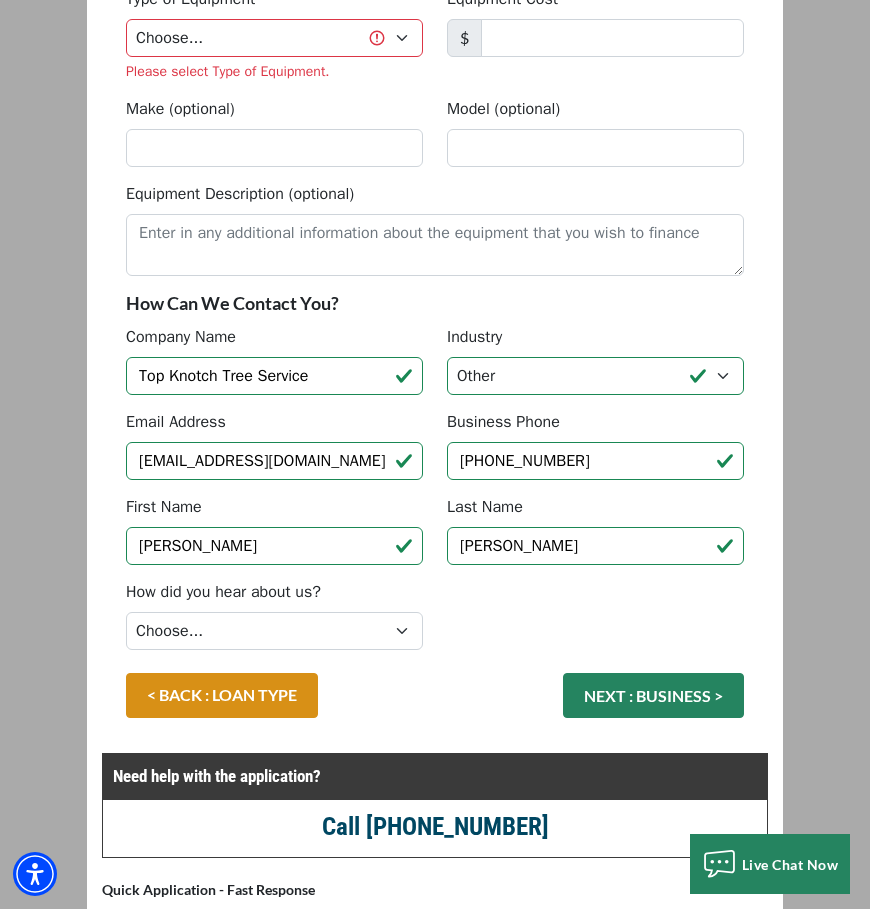 click on "2. Request Details
There was an issue while saving the data. Please try again and if still doesn't work please contact us.
Equipment Financing
Type of Equipment
Choose...
Backhoe
Boom/Bucket Truck
Chipper
Commercial Mower
Crane
DTG/DTF Printing
Embroidery
Excavator
Landscape Truck/Equipment
Other
Other Commercial Truck
Other Decorated Apparel
Screen Printing
Septic Pumper Truck
Skid Steer
Stump Grinder
Tow Truck
Tractor
Trailer
Trencher
Wheel Loader
Please select Type of Equipment.
$" at bounding box center (435, 322) 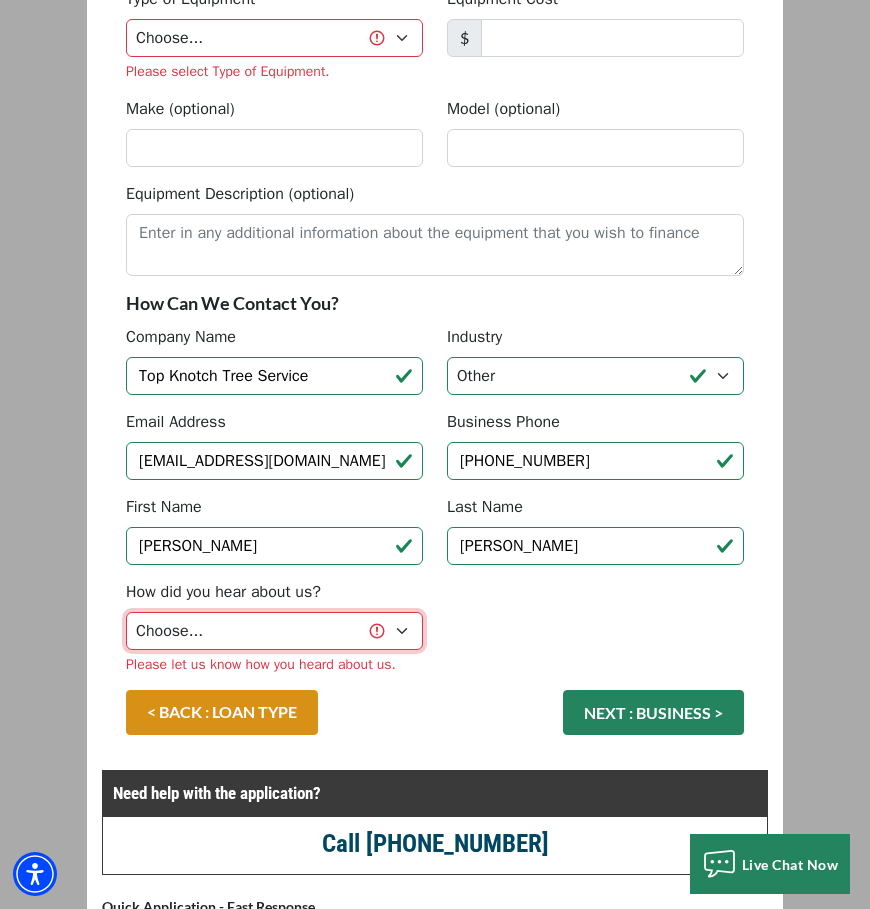click on "Choose...
Internet Search
Vendor Referral
Word of Mouth
Client Referral
Email
Existing/Past Client
Facebook - Tow Truck to Buy & Sale
Telemarketing
Tradeshow
Motor Club Referral
Bank Refererral
Direct Mail
Magazine Ad
Other" at bounding box center [274, 631] 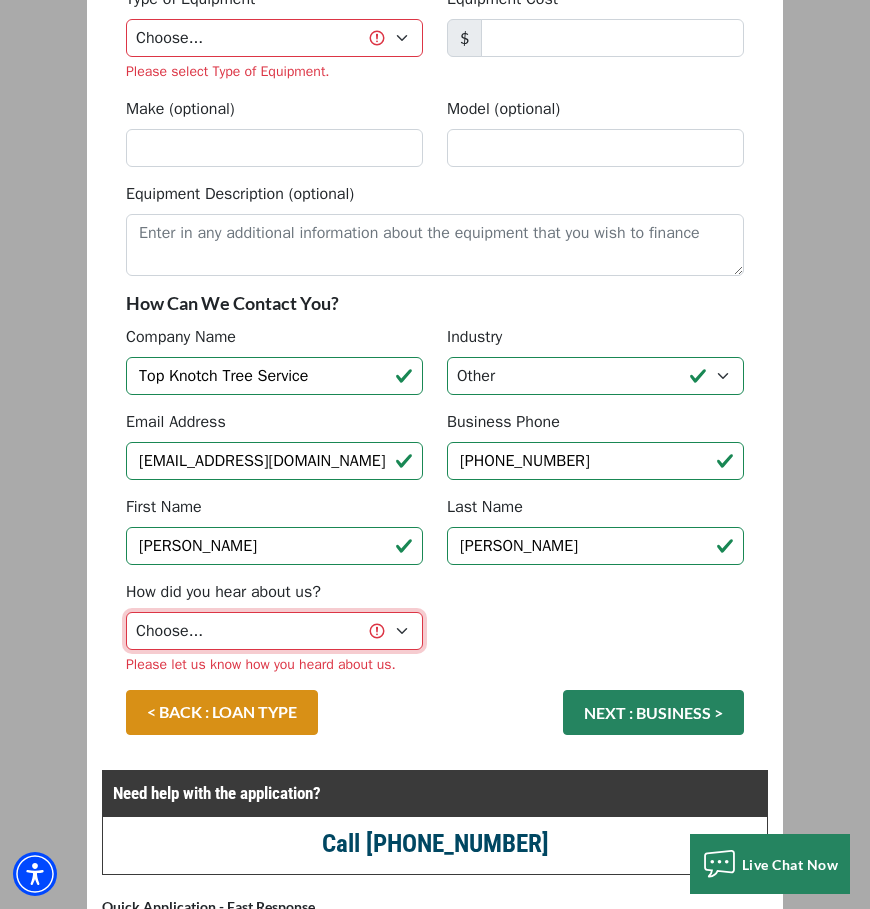 select on "14" 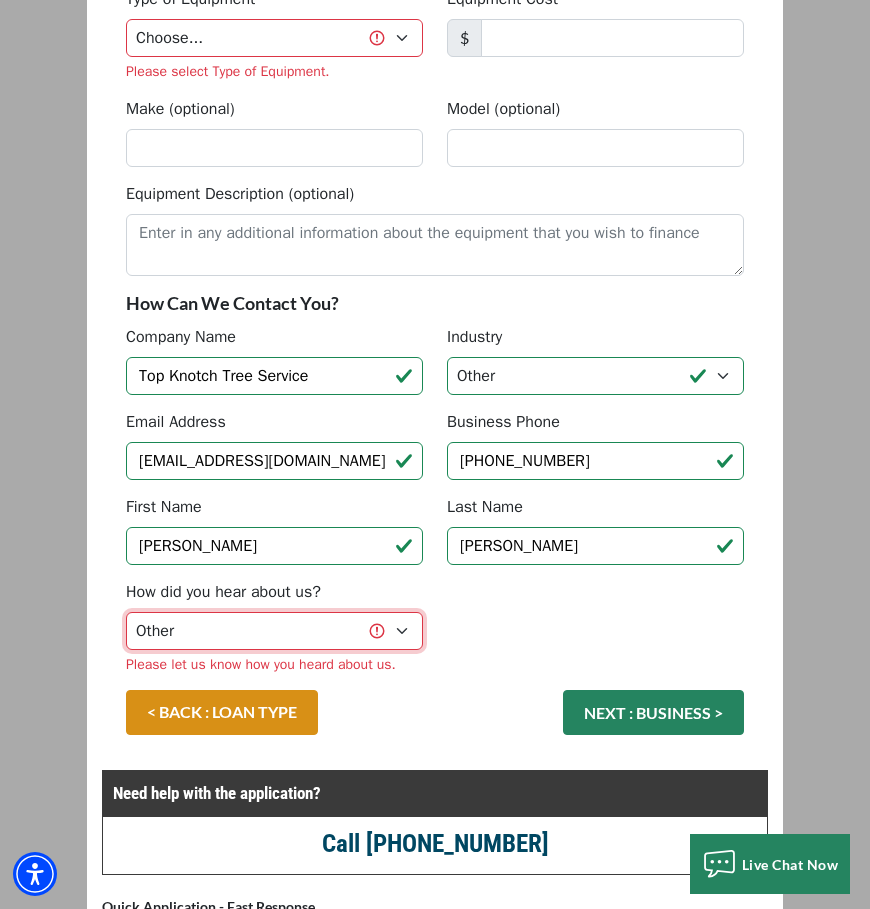 click on "Choose...
Internet Search
Vendor Referral
Word of Mouth
Client Referral
Email
Existing/Past Client
Facebook - Tow Truck to Buy & Sale
Telemarketing
Tradeshow
Motor Club Referral
Bank Refererral
Direct Mail
Magazine Ad
Other" at bounding box center (274, 631) 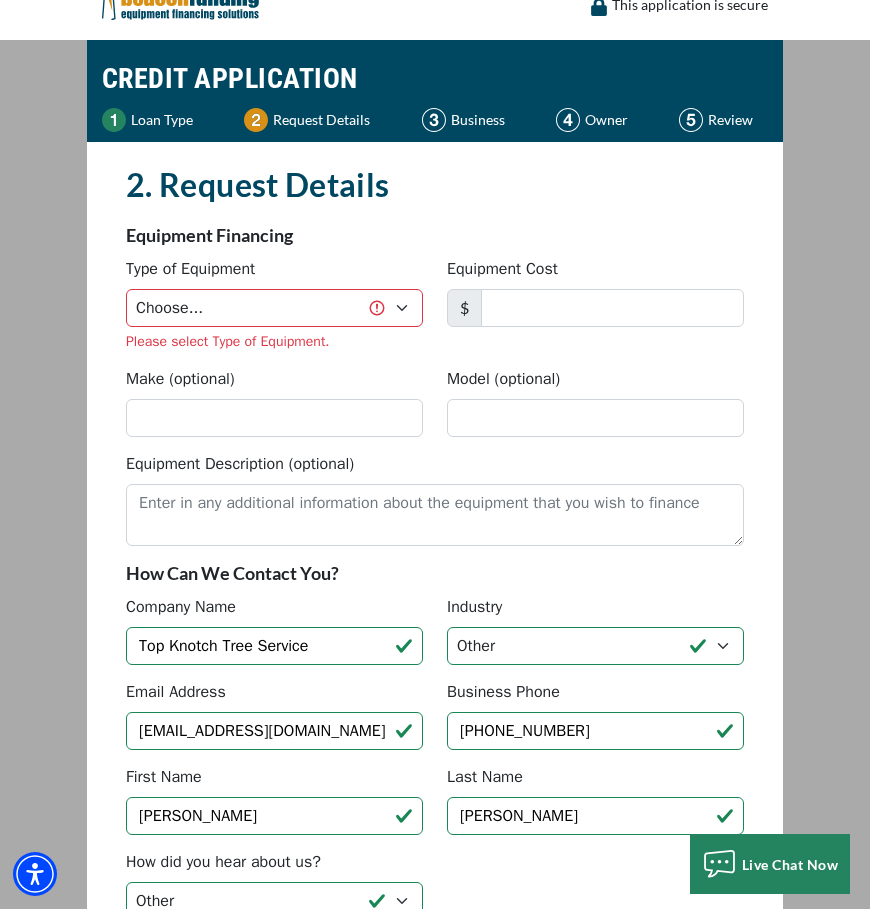 scroll, scrollTop: 0, scrollLeft: 0, axis: both 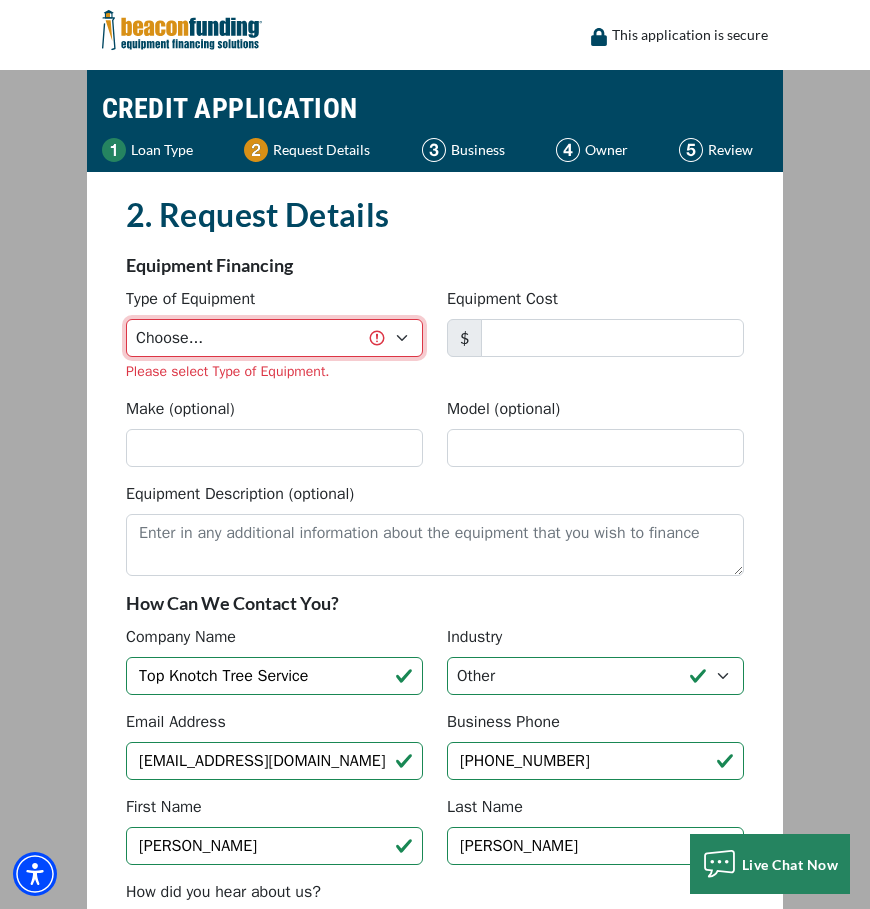 click on "Choose...
Backhoe
Boom/Bucket Truck
Chipper
Commercial Mower
Crane
DTG/DTF Printing
Embroidery
Excavator
Landscape Truck/Equipment
Other
Other Commercial Truck
Other Decorated Apparel
Screen Printing
Septic Pumper Truck
Skid Steer
Stump Grinder
Tow Truck
Tractor
Trailer
Trencher
Wheel Loader" at bounding box center (274, 338) 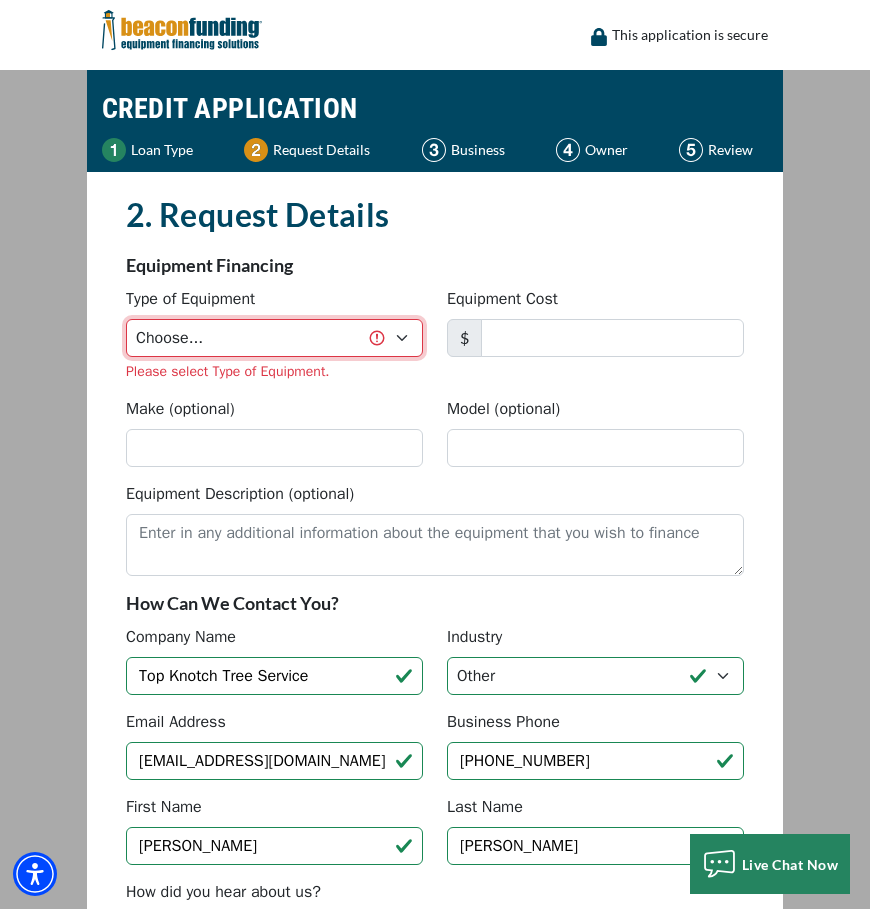 select on "9" 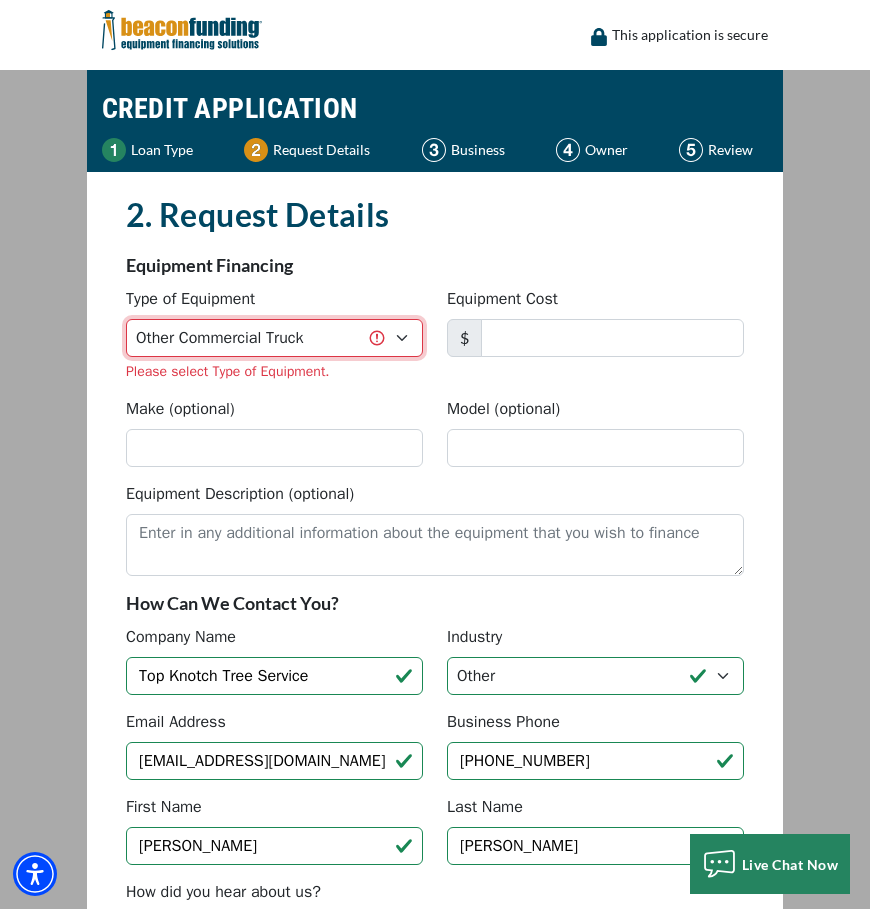 click on "Choose...
Backhoe
Boom/Bucket Truck
Chipper
Commercial Mower
Crane
DTG/DTF Printing
Embroidery
Excavator
Landscape Truck/Equipment
Other
Other Commercial Truck
Other Decorated Apparel
Screen Printing
Septic Pumper Truck
Skid Steer
Stump Grinder
Tow Truck
Tractor
Trailer
Trencher
Wheel Loader" at bounding box center [274, 338] 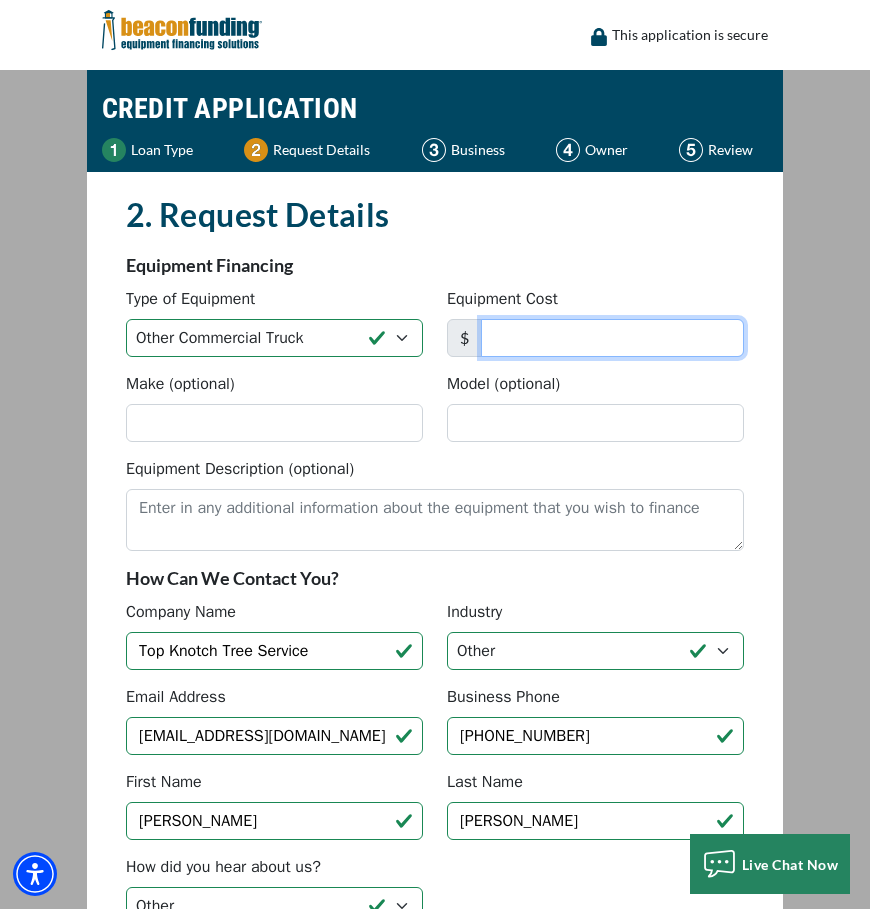 click on "Equipment Cost" at bounding box center (612, 338) 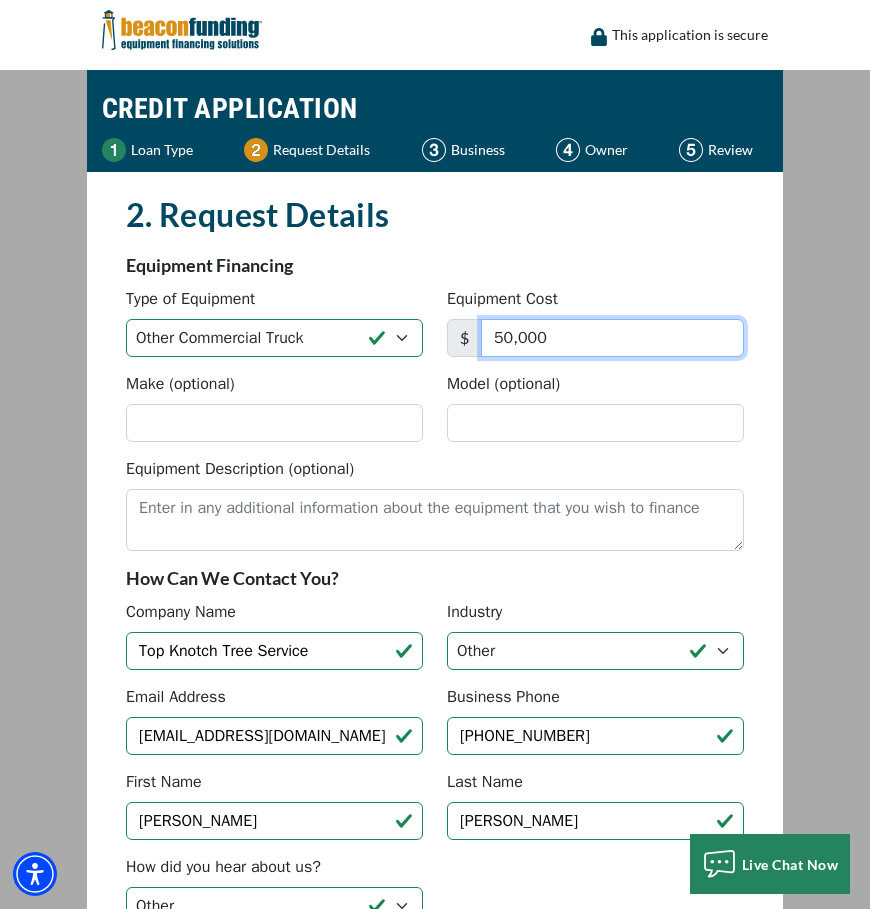 type on "50,000" 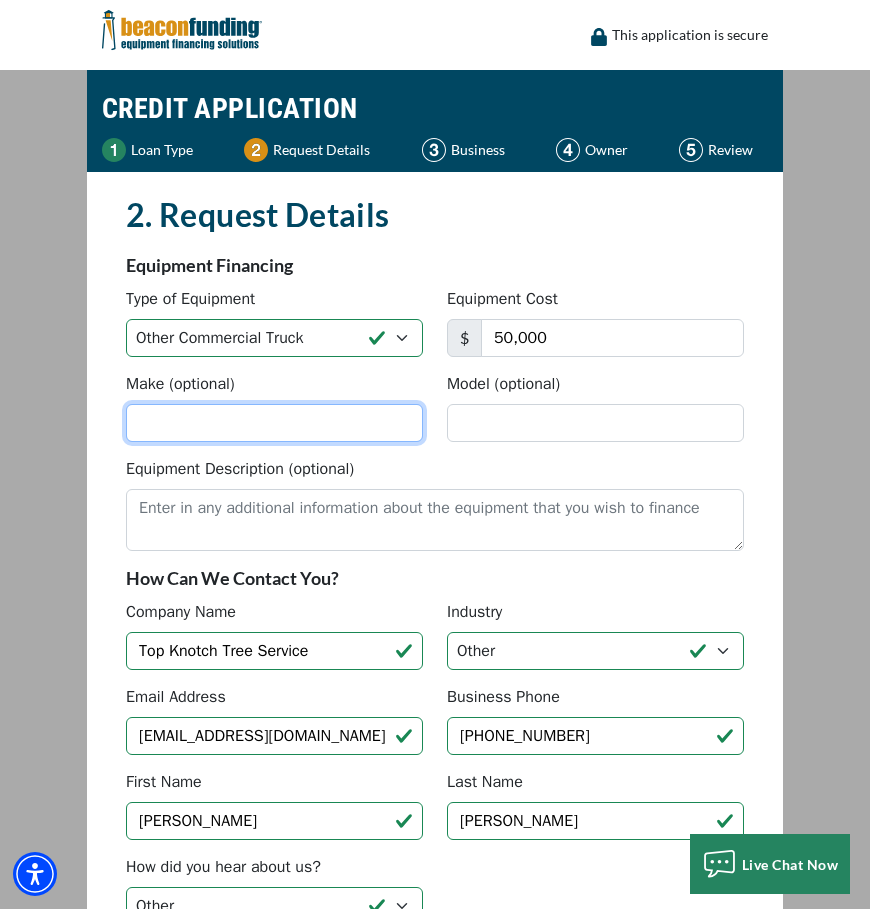 click on "Make (optional)" at bounding box center [274, 423] 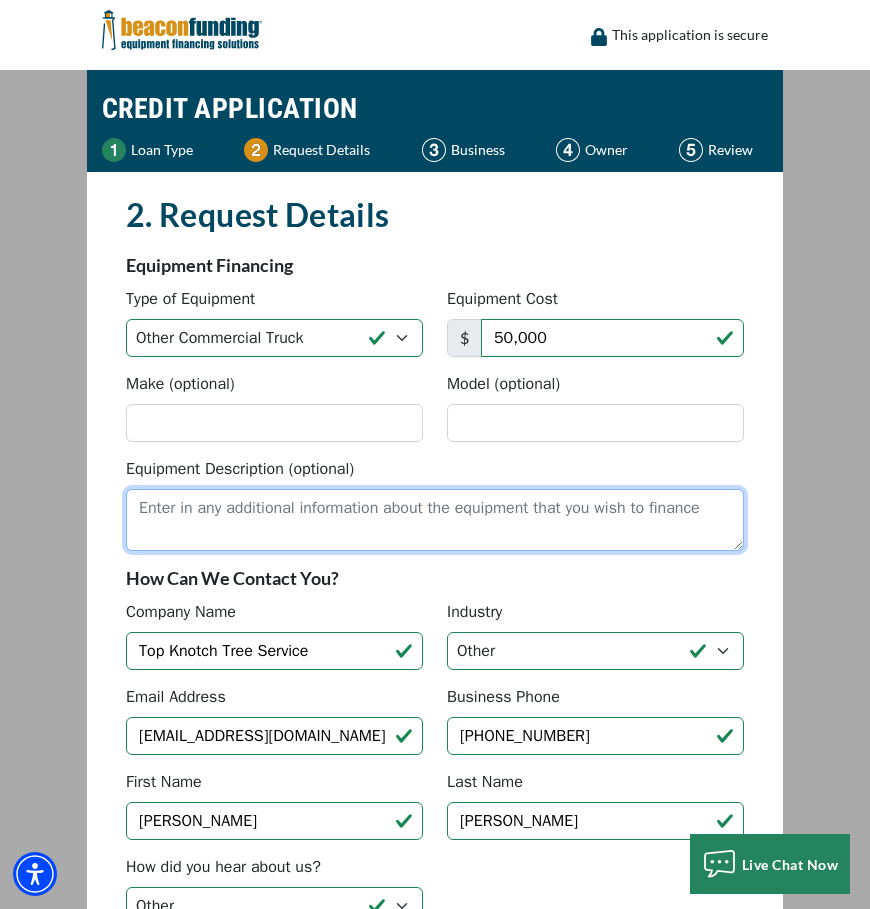 click on "Equipment Description (optional)" at bounding box center [435, 520] 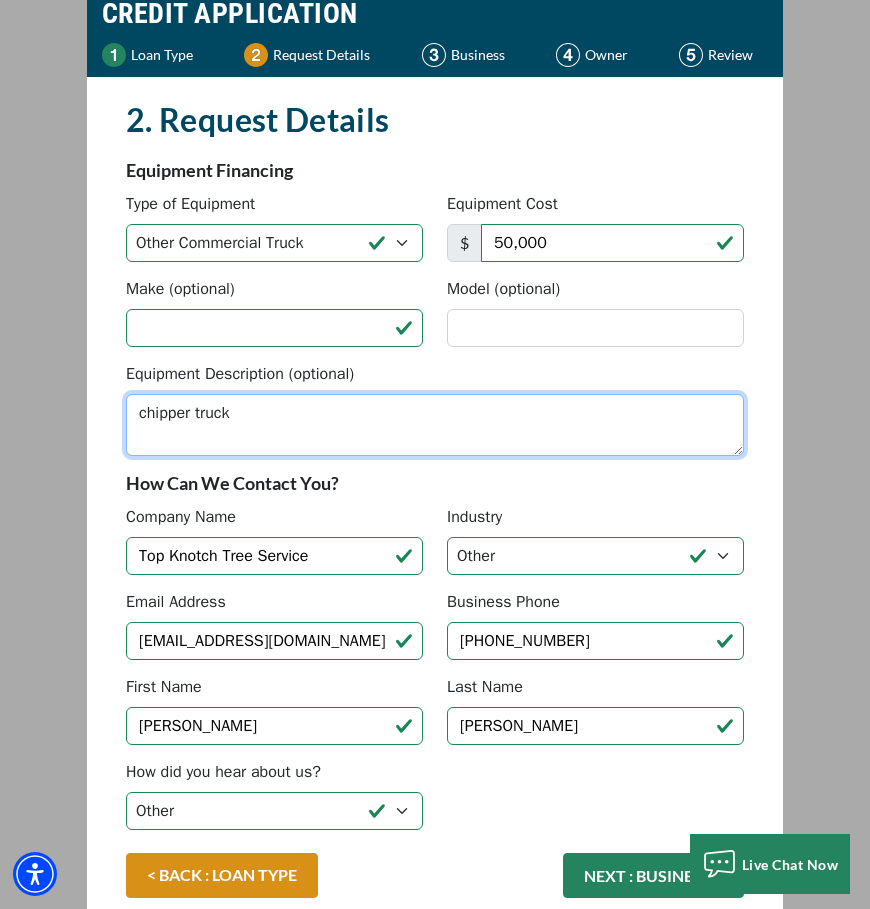 scroll, scrollTop: 100, scrollLeft: 0, axis: vertical 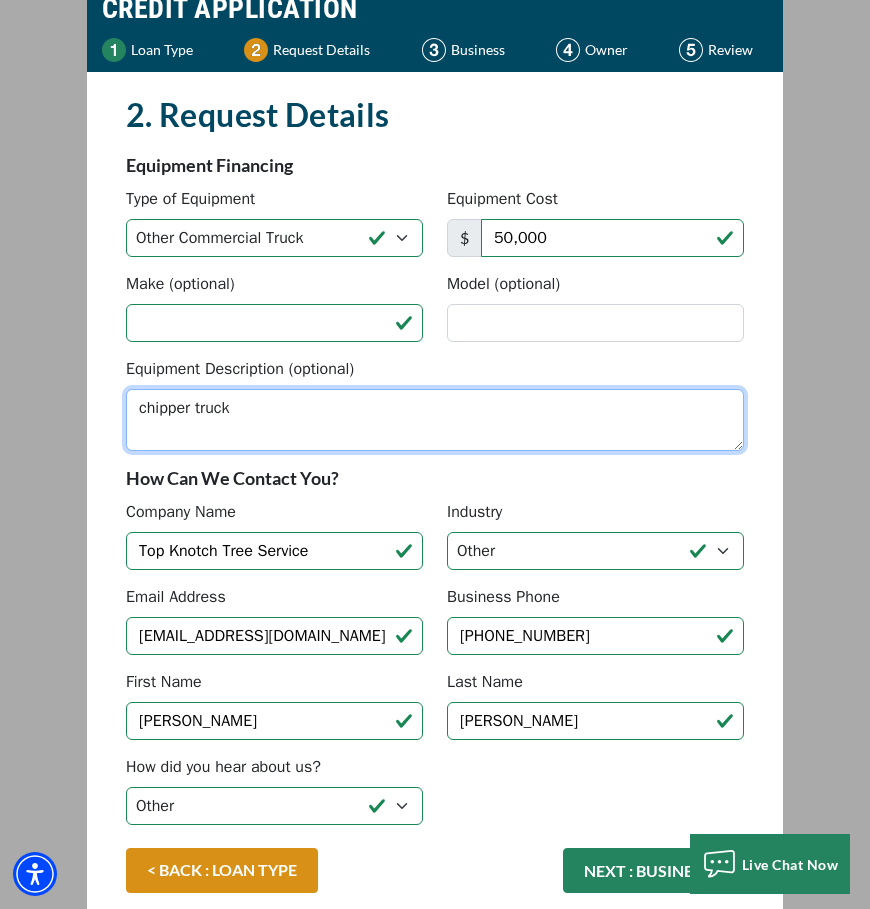 type on "chipper truck" 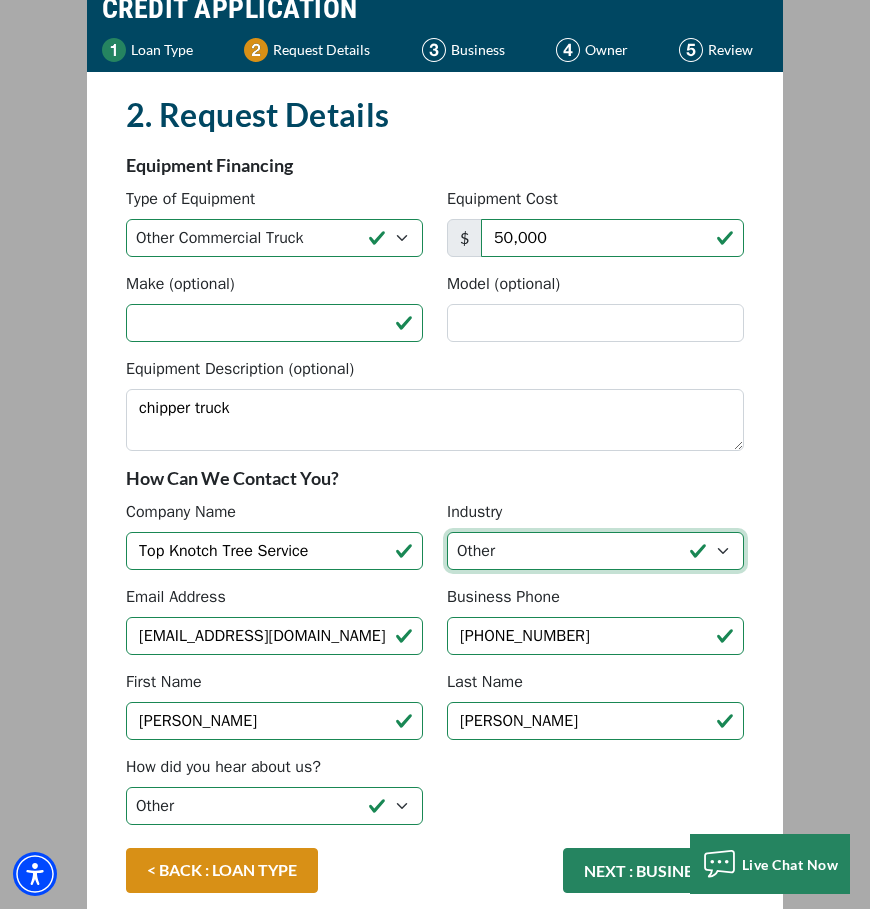 click on "Choose...
Towing
Landscape/Hardscape
Decorated Apparel
Septic
Light Construction
Other" at bounding box center [595, 551] 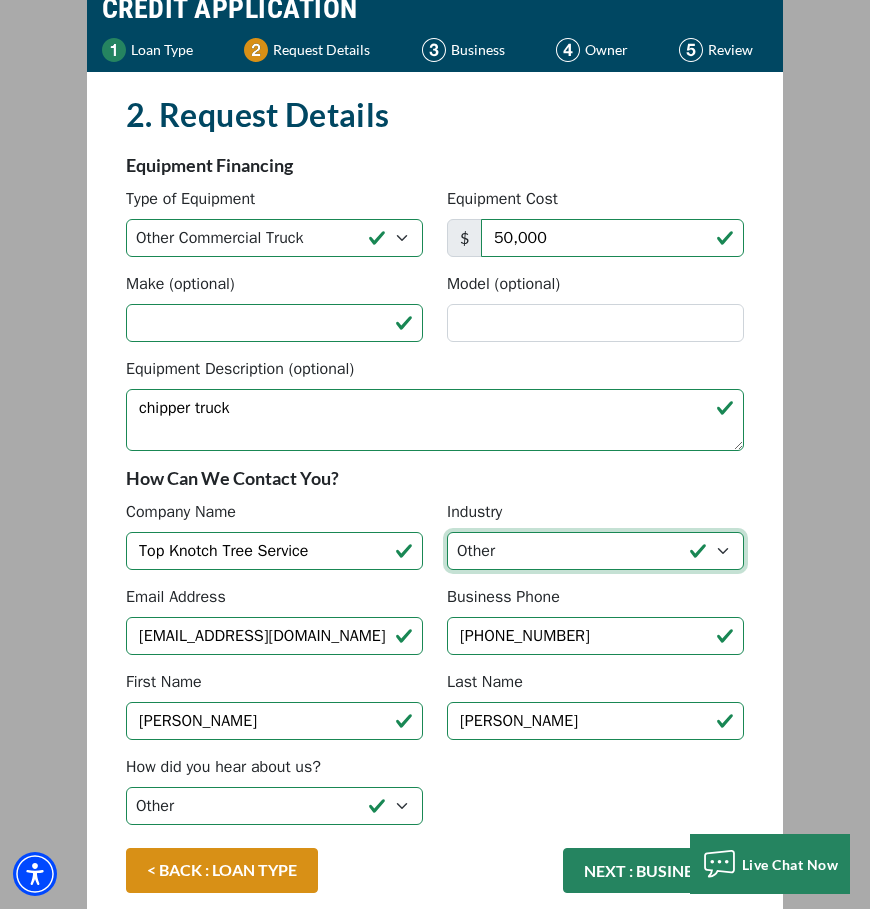 click on "Choose...
Towing
Landscape/Hardscape
Decorated Apparel
Septic
Light Construction
Other" at bounding box center (595, 551) 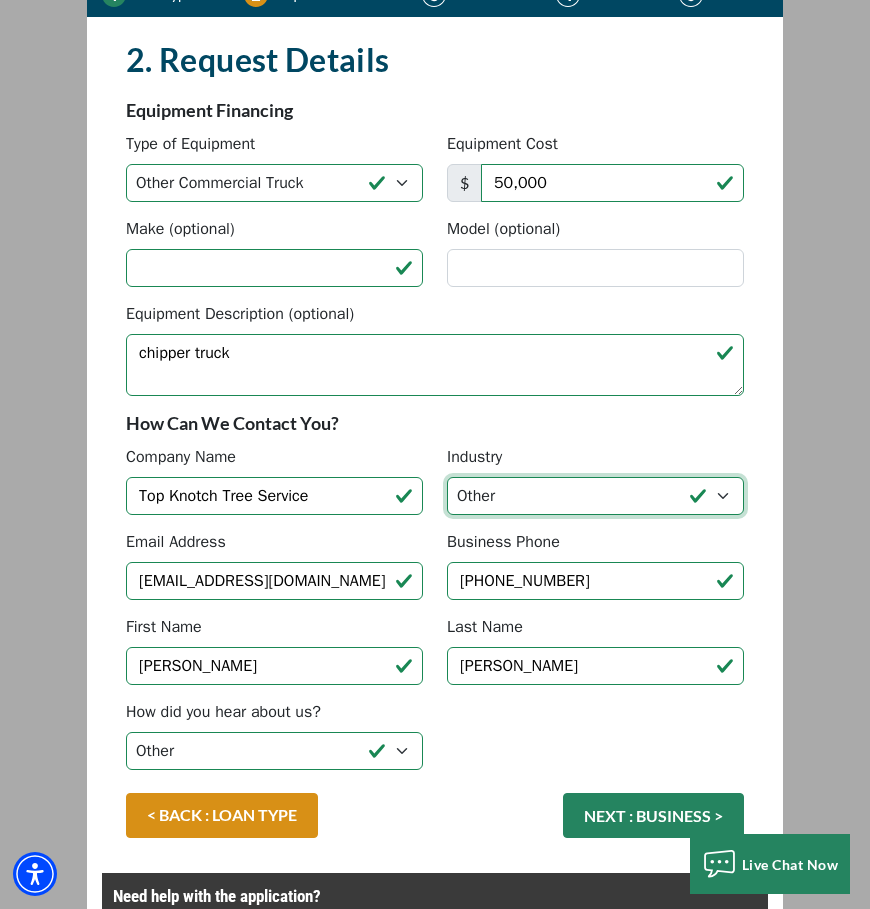 scroll, scrollTop: 200, scrollLeft: 0, axis: vertical 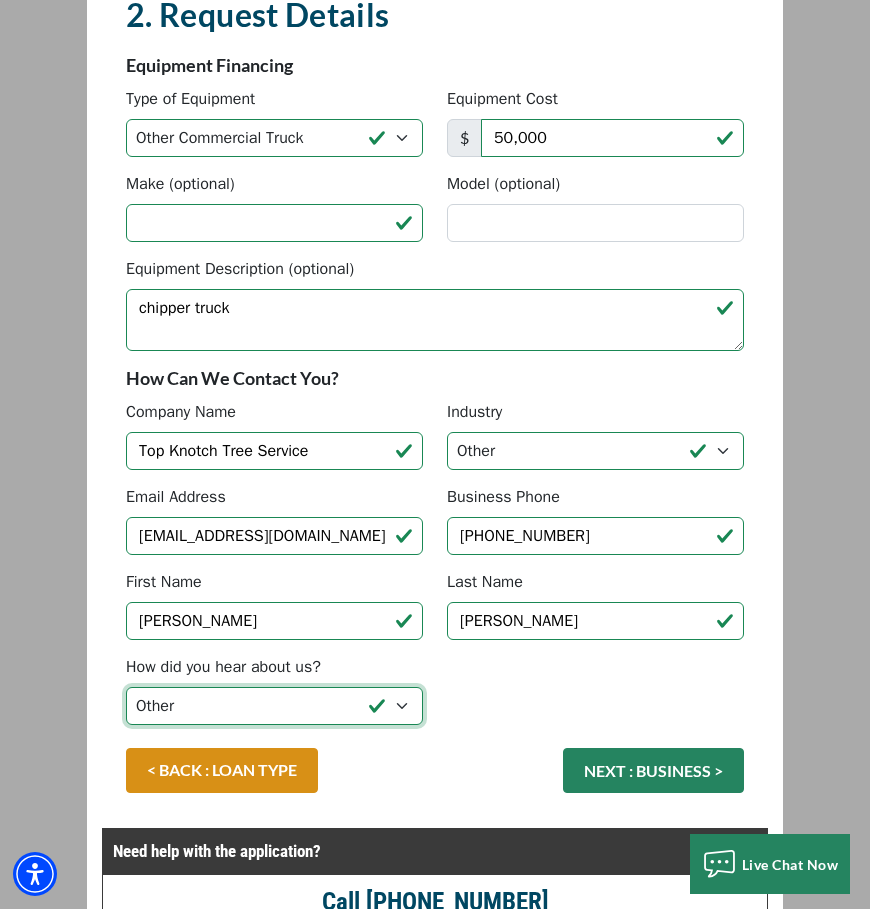 click on "Choose...
Internet Search
Vendor Referral
Word of Mouth
Client Referral
Email
Existing/Past Client
Facebook - Tow Truck to Buy & Sale
Telemarketing
Tradeshow
Motor Club Referral
Bank Refererral
Direct Mail
Magazine Ad
Other" at bounding box center (274, 706) 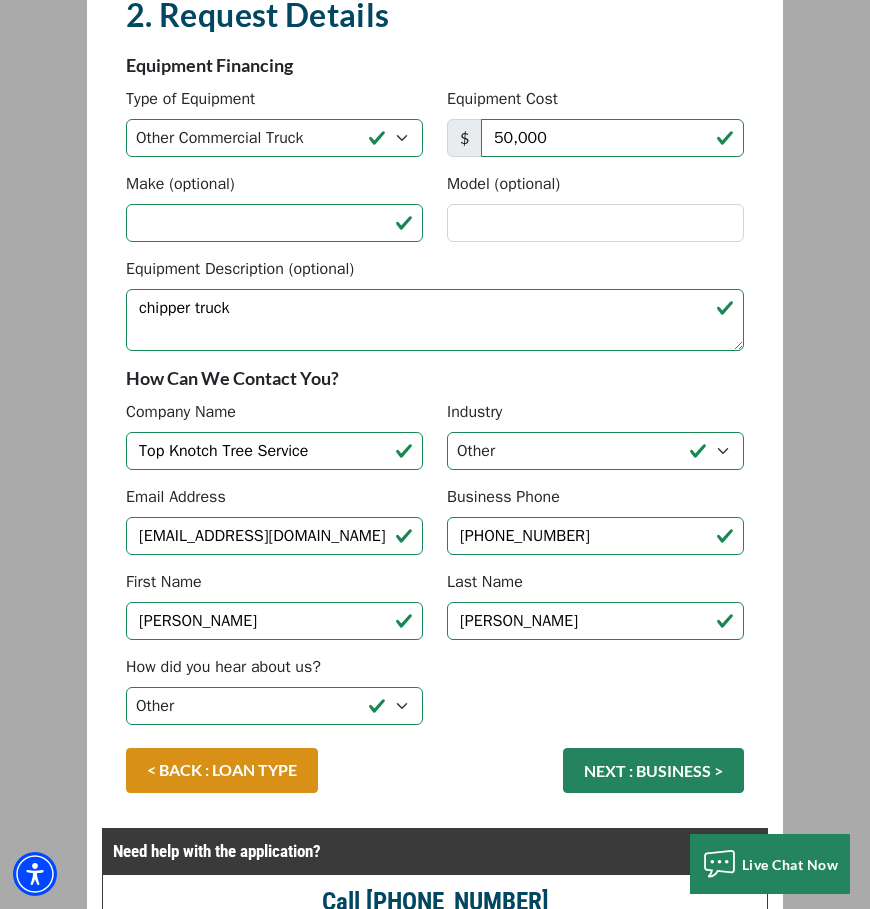 click on "NEXT : BUSINESS >" at bounding box center (653, 770) 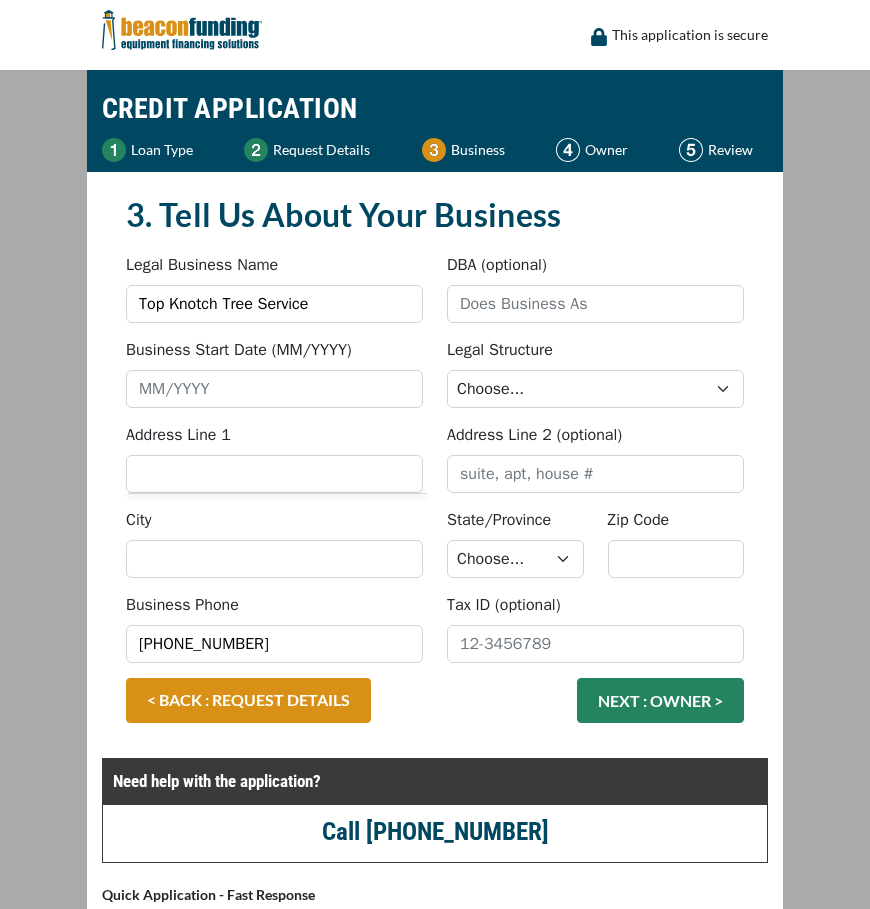 scroll, scrollTop: 0, scrollLeft: 0, axis: both 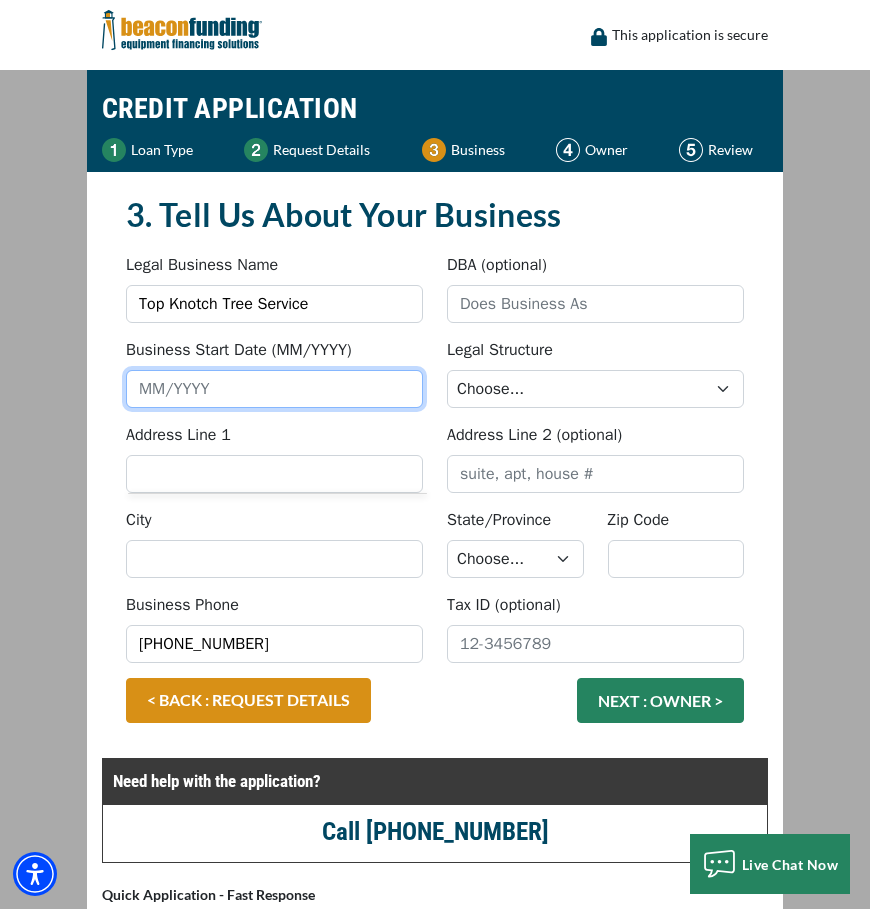 click on "Business Start Date (MM/YYYY)" at bounding box center (274, 389) 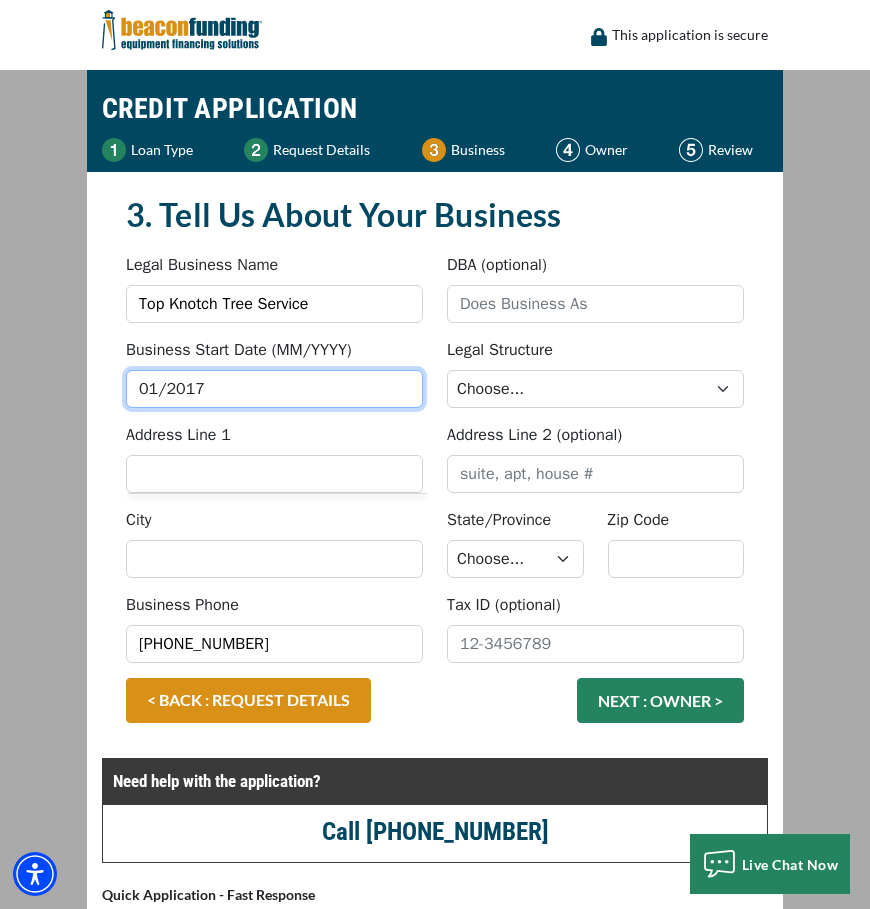 type on "01/2017" 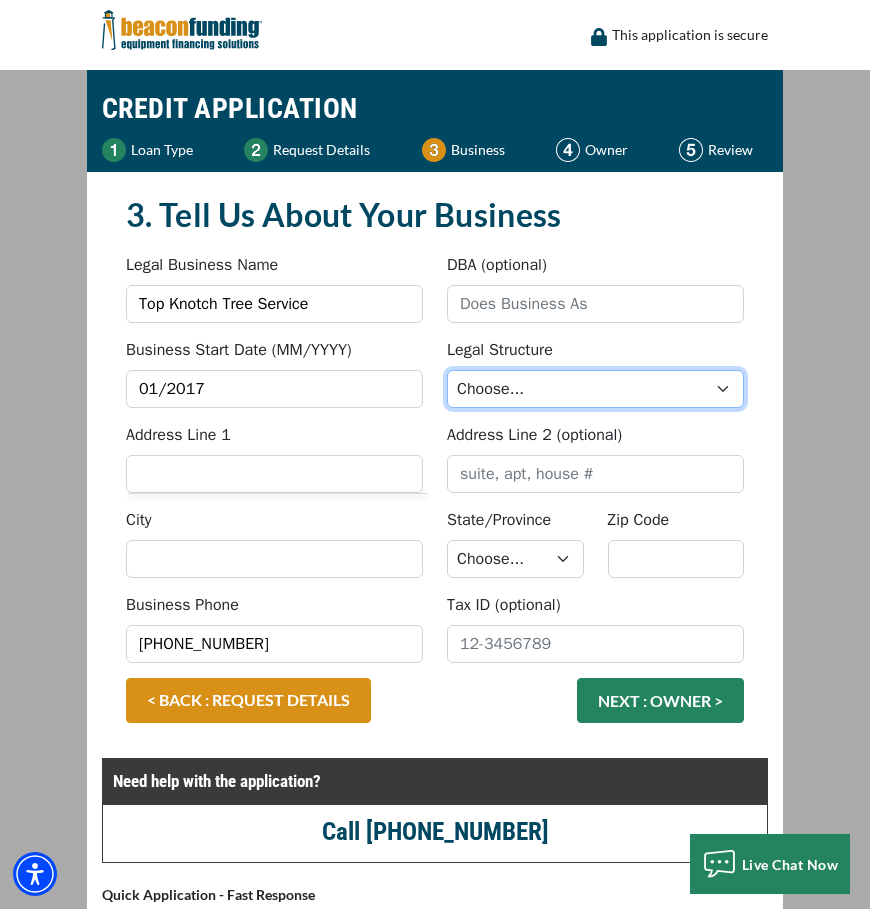 click on "Choose...
Corporation
LLC
LLP
Municipality
Non-Profit
Partnership
Proprietorship" at bounding box center (595, 389) 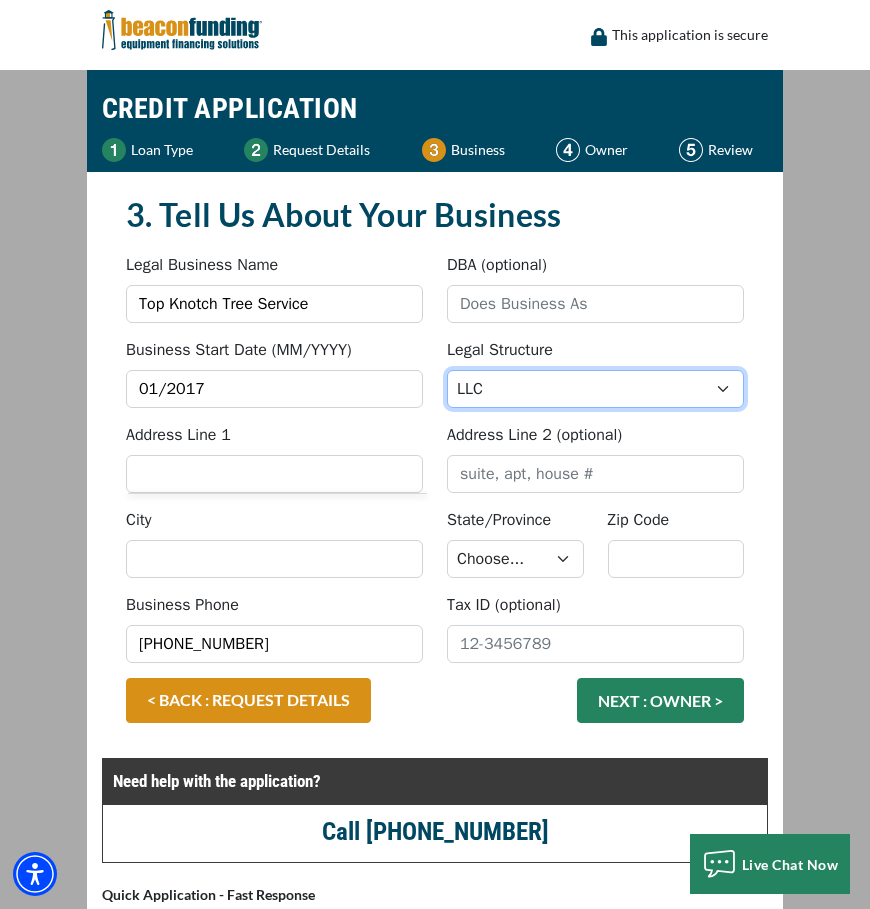 click on "Choose...
Corporation
LLC
LLP
Municipality
Non-Profit
Partnership
Proprietorship" at bounding box center (595, 389) 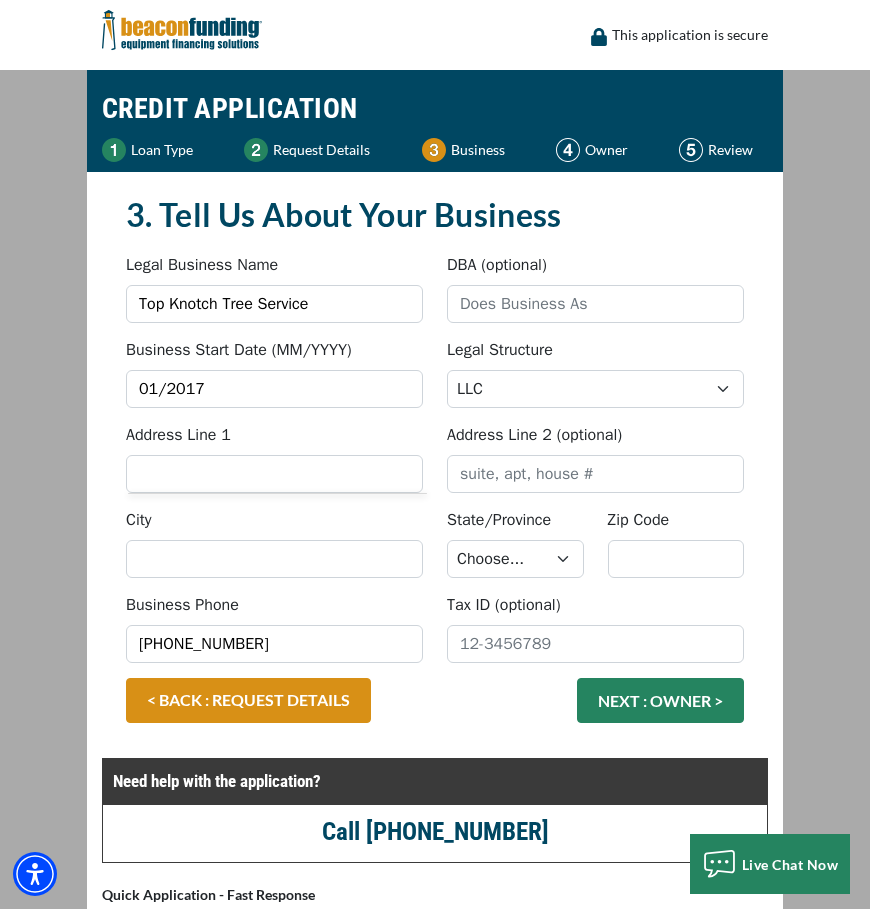 click on "Address Line 1" at bounding box center (274, 474) 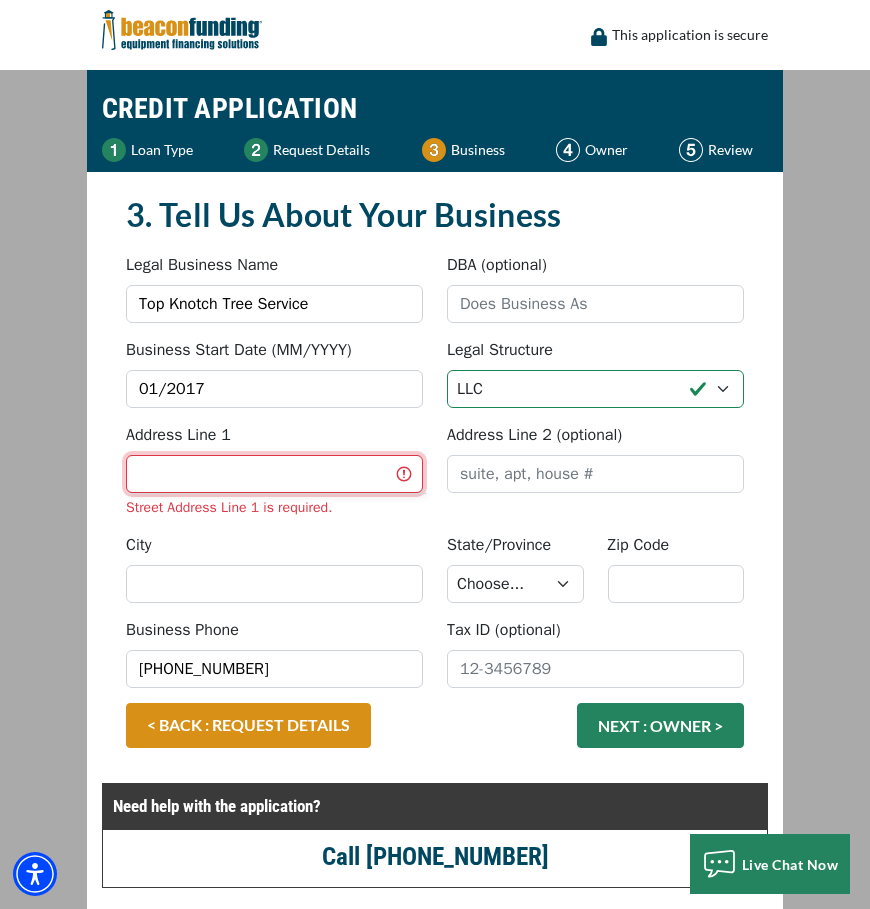click on "Address Line 1" at bounding box center [274, 474] 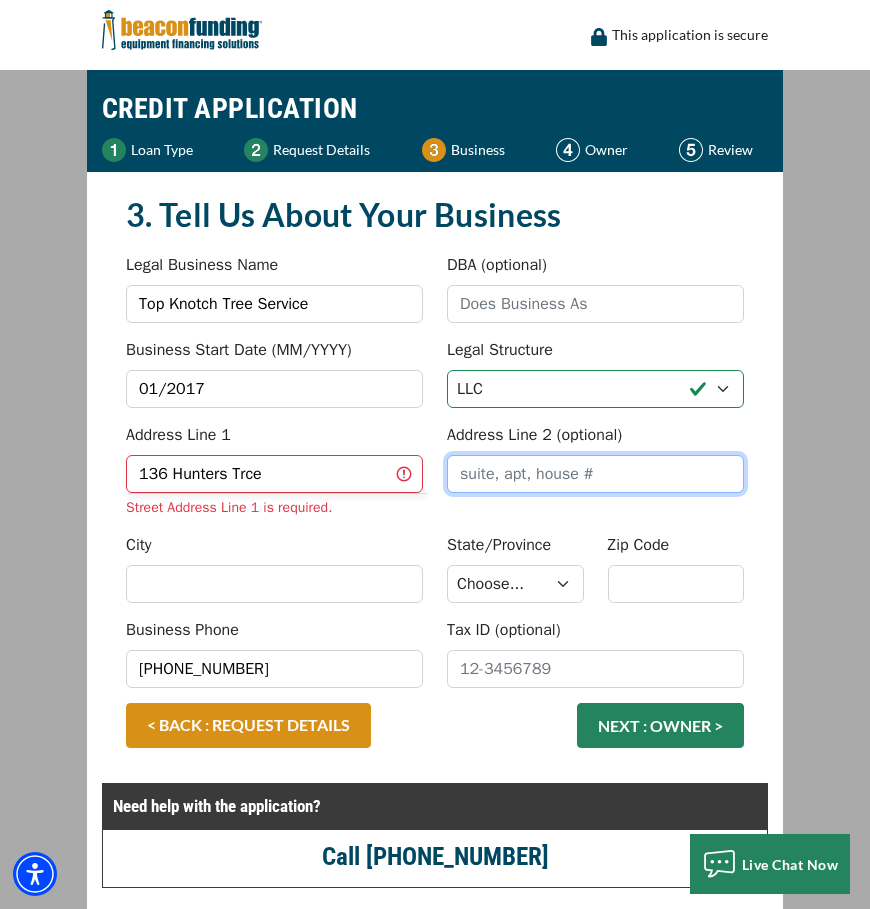 type on "136 Hunters Trce" 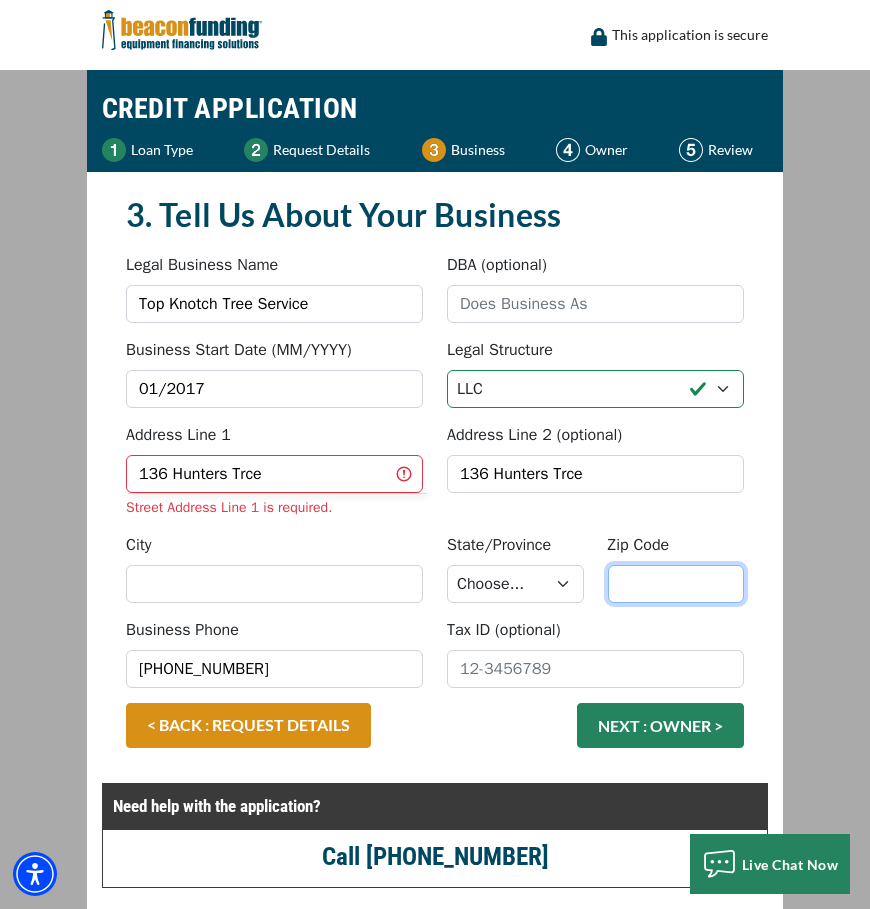 type on "40601" 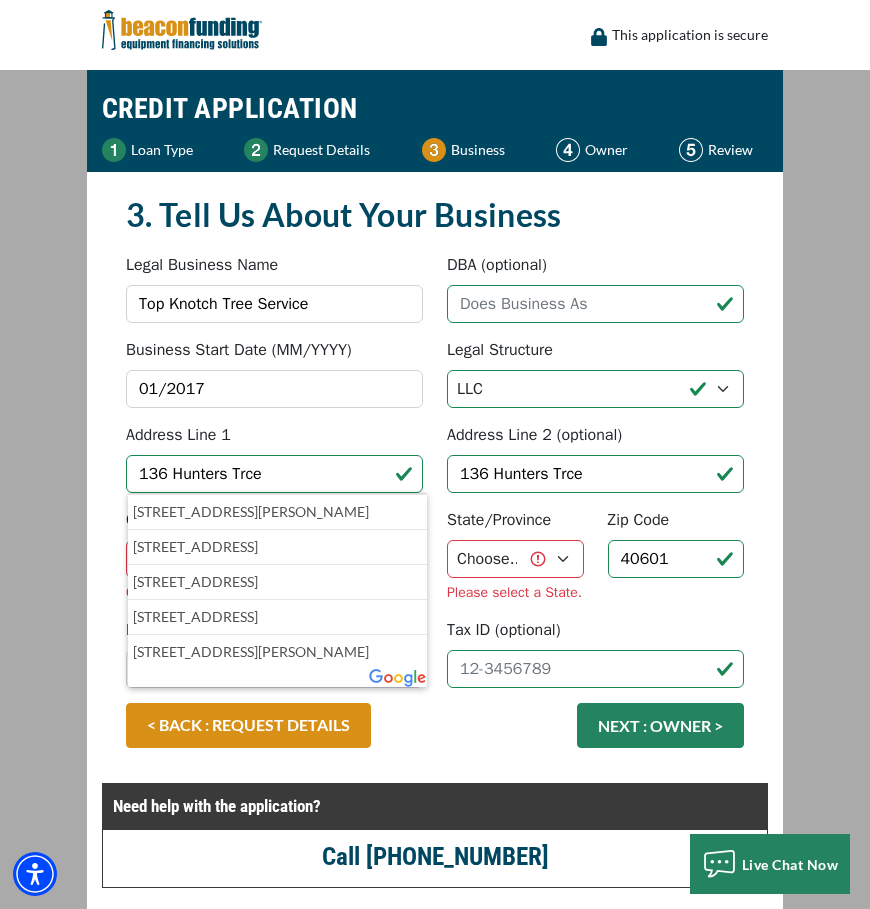click on "Address Line 1
136 Hunters Trce
136 Hunters Trce, Frankfort, KY, USA 136 Hunters Trce, Taylorsville, KY, USA 136 Hunters Trce, London, KY, USA 136 Hunters Trce, Sellersburg, IN, USA 136 Hunters Trce, Picayune, MS, USA" at bounding box center (274, 458) 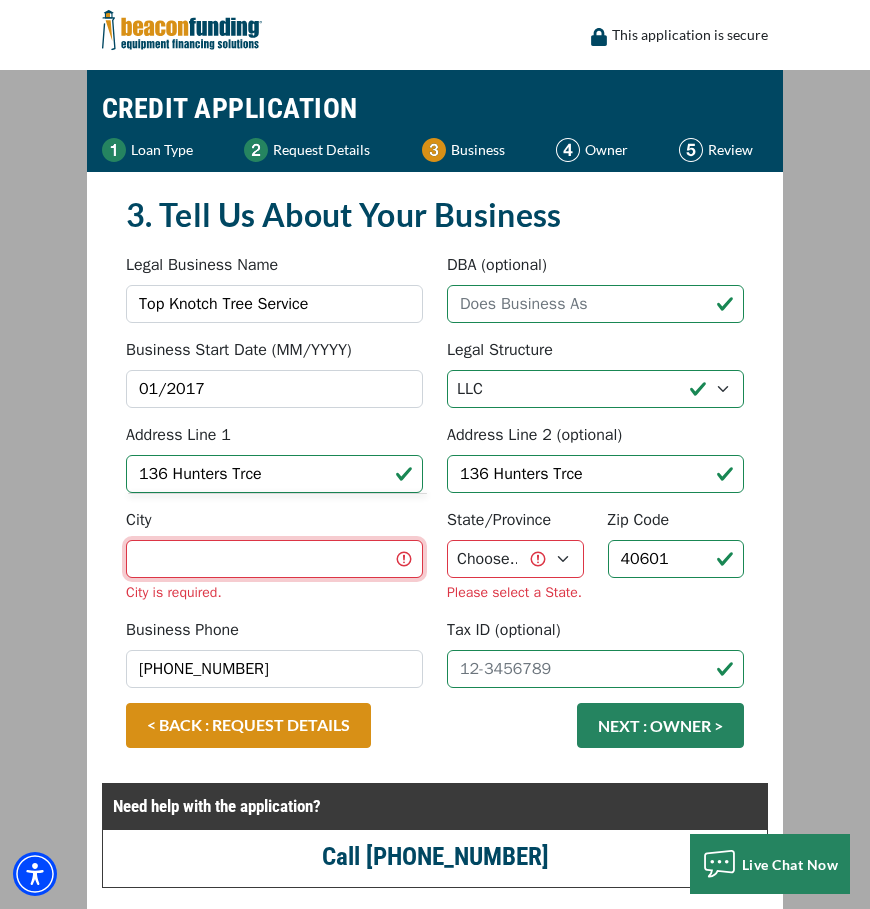 click on "City" at bounding box center [274, 559] 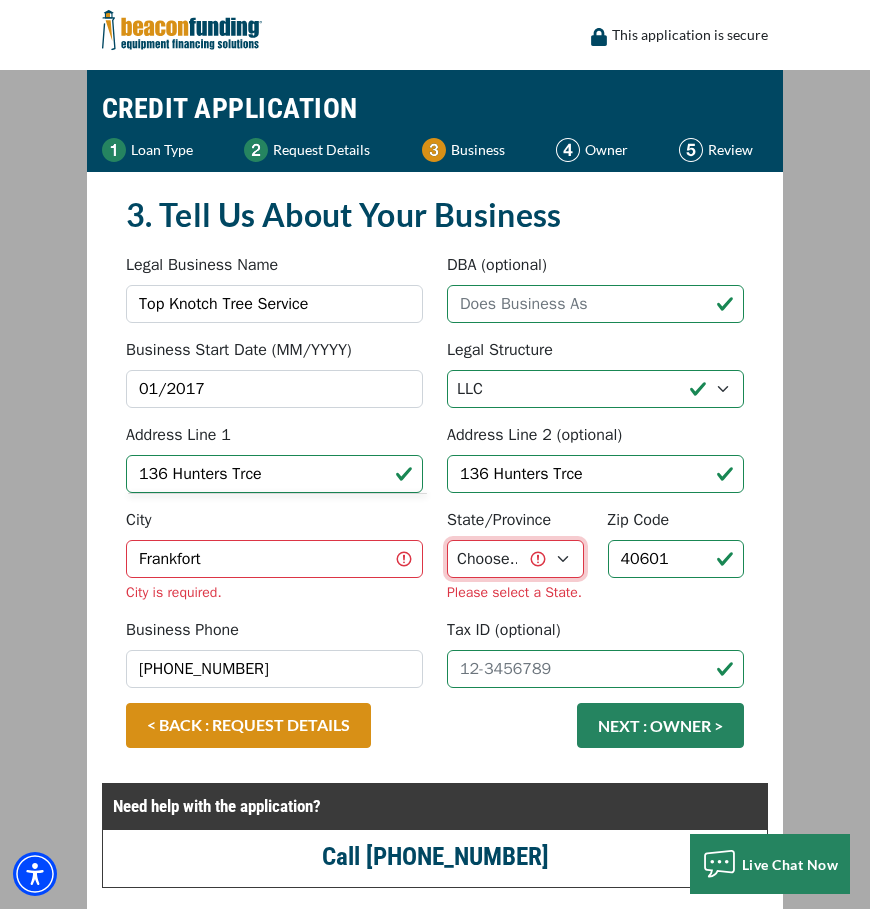 select on "19" 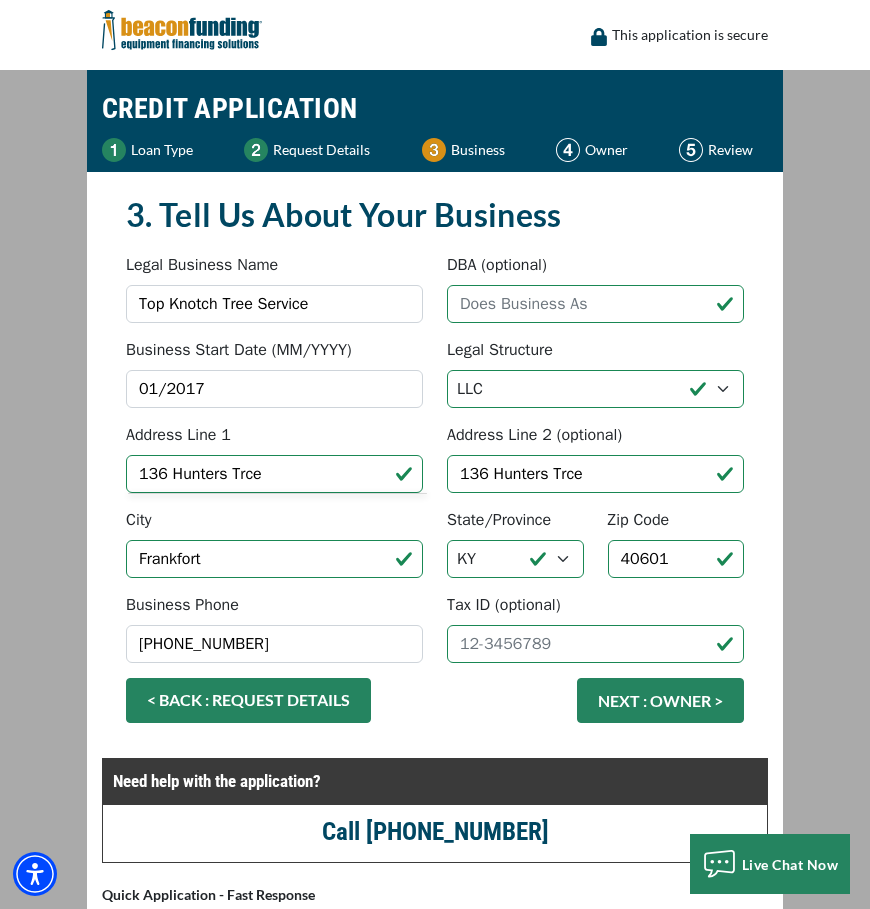 click on "< BACK : REQUEST DETAILS" at bounding box center [248, 700] 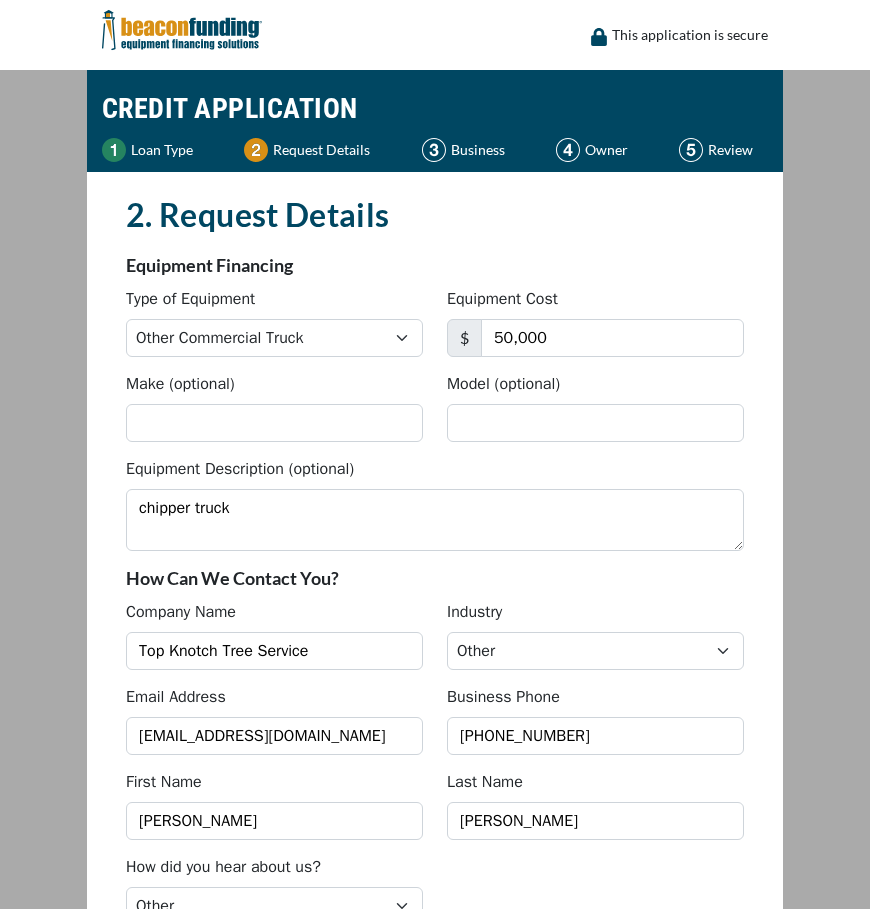 scroll, scrollTop: 0, scrollLeft: 0, axis: both 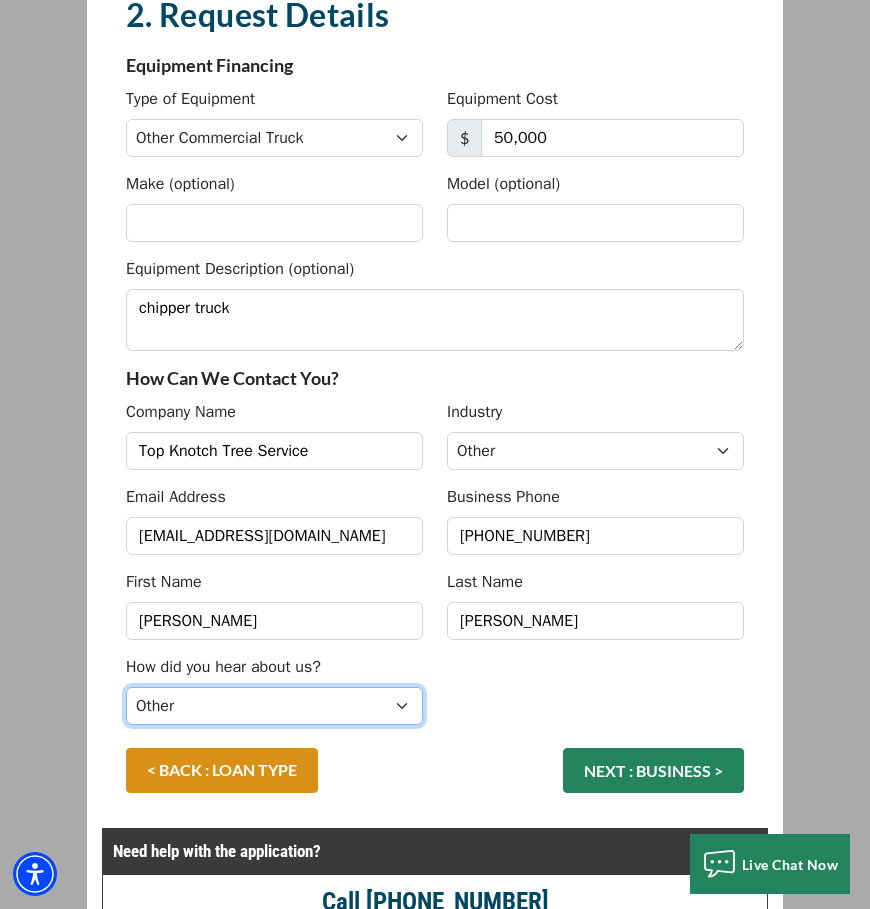 click on "Choose...
Internet Search
Vendor Referral
Word of Mouth
Client Referral
Email
Existing/Past Client
Facebook - Tow Truck to Buy & Sale
Telemarketing
Tradeshow
Motor Club Referral
Bank Refererral
Direct Mail
Magazine Ad
Other" at bounding box center [274, 706] 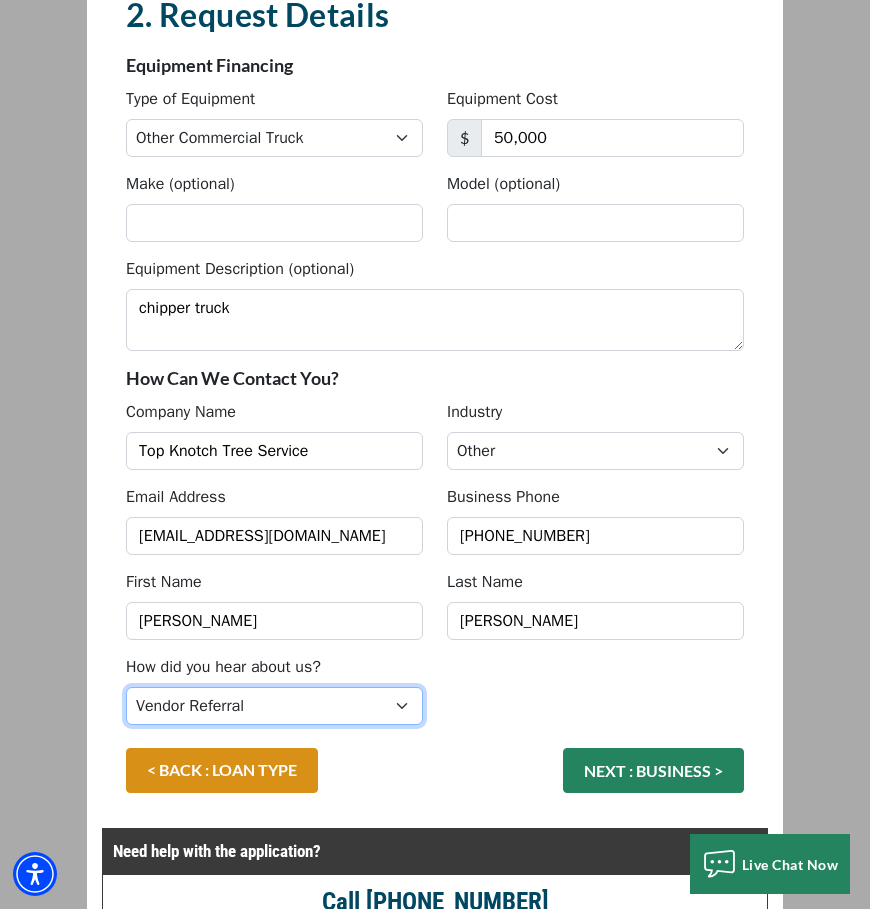 click on "Choose...
Internet Search
Vendor Referral
Word of Mouth
Client Referral
Email
Existing/Past Client
Facebook - Tow Truck to Buy & Sale
Telemarketing
Tradeshow
Motor Club Referral
Bank Refererral
Direct Mail
Magazine Ad
Other" at bounding box center [274, 706] 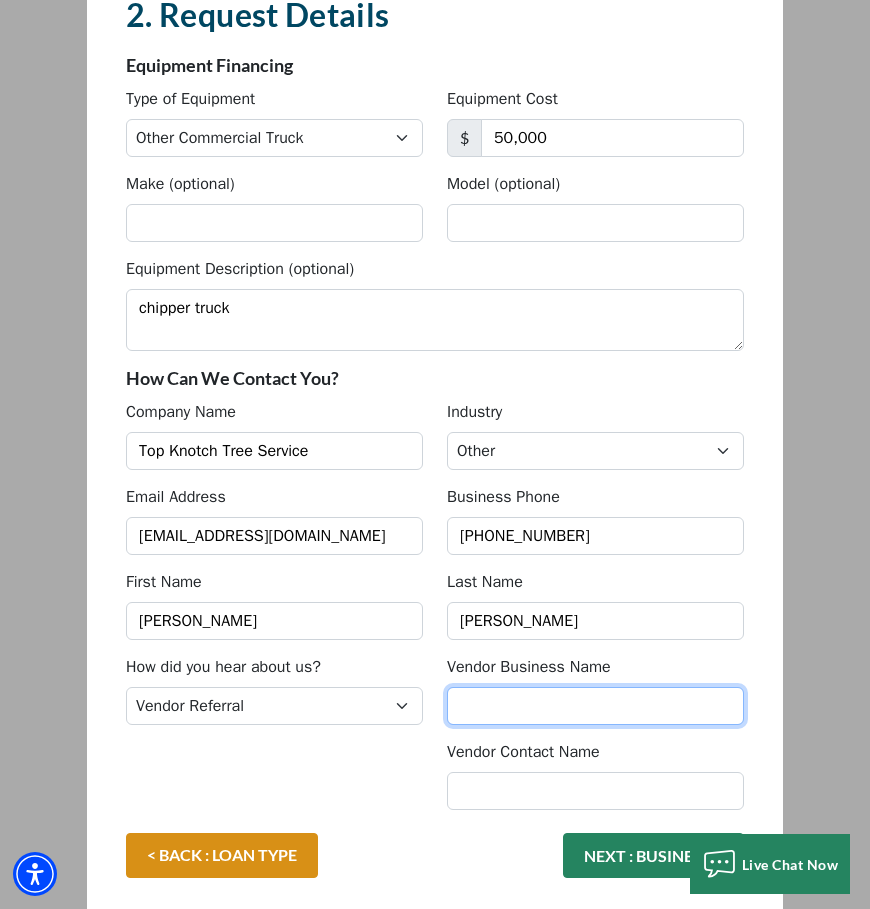 click on "Vendor Business Name" at bounding box center (595, 706) 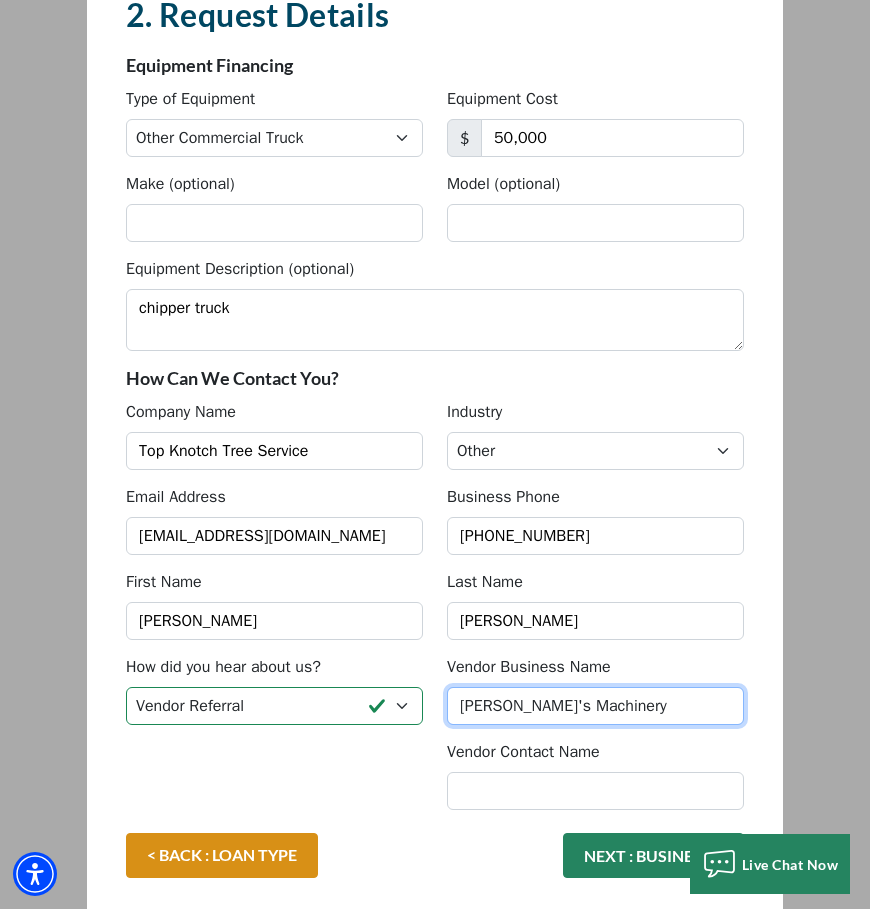 type on "Schmidy's Machinery" 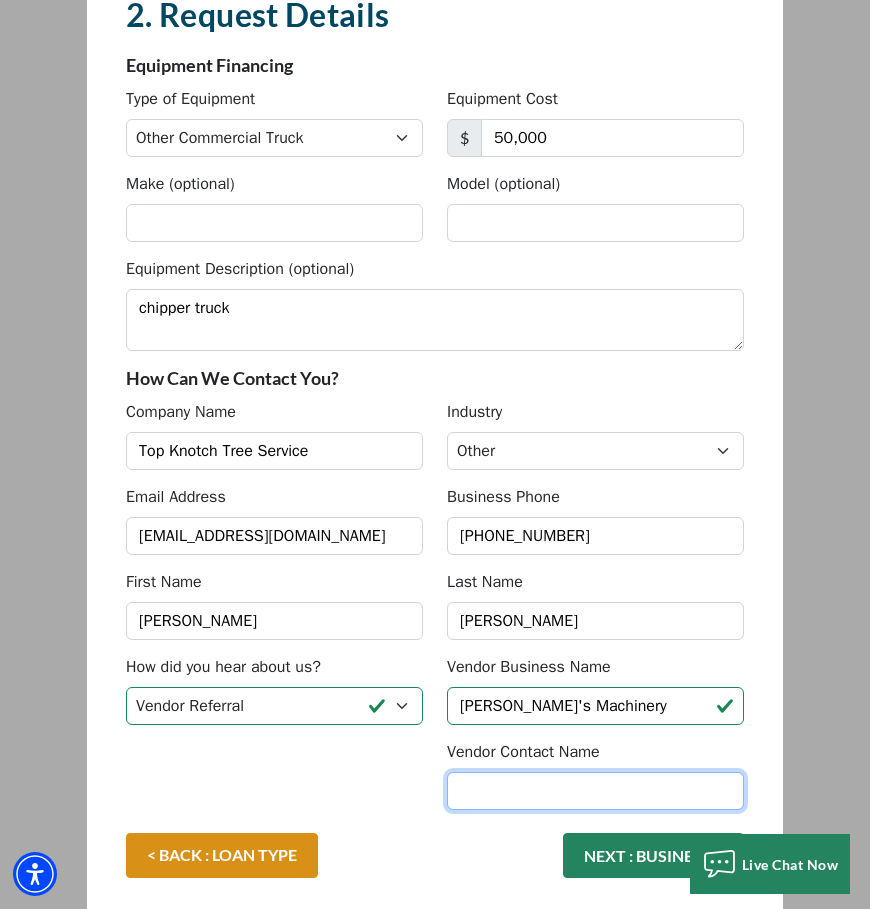 click on "Vendor Contact Name" at bounding box center (595, 791) 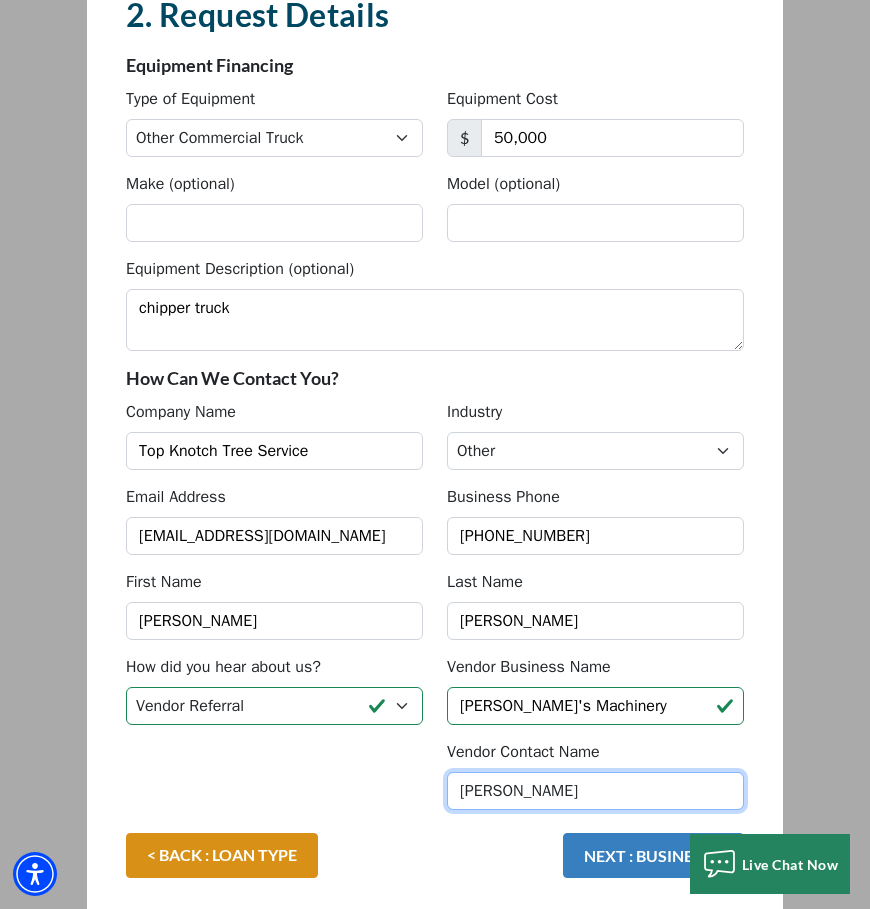 type on "Jesse" 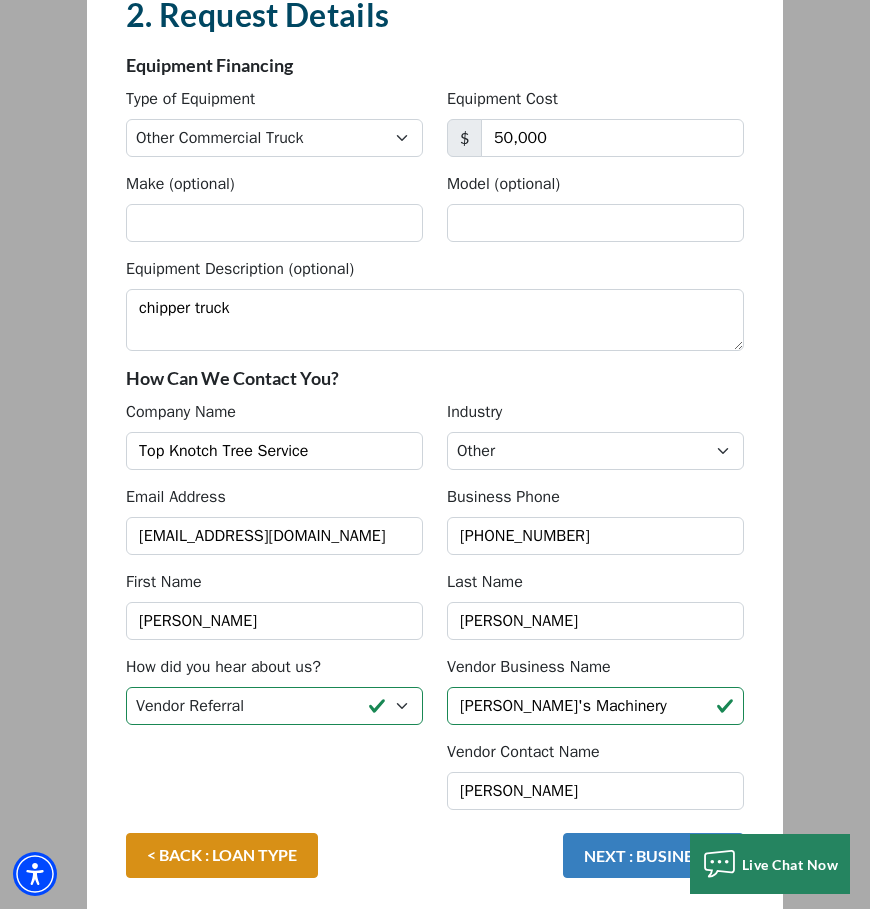 click on "NEXT : BUSINESS >" at bounding box center (653, 855) 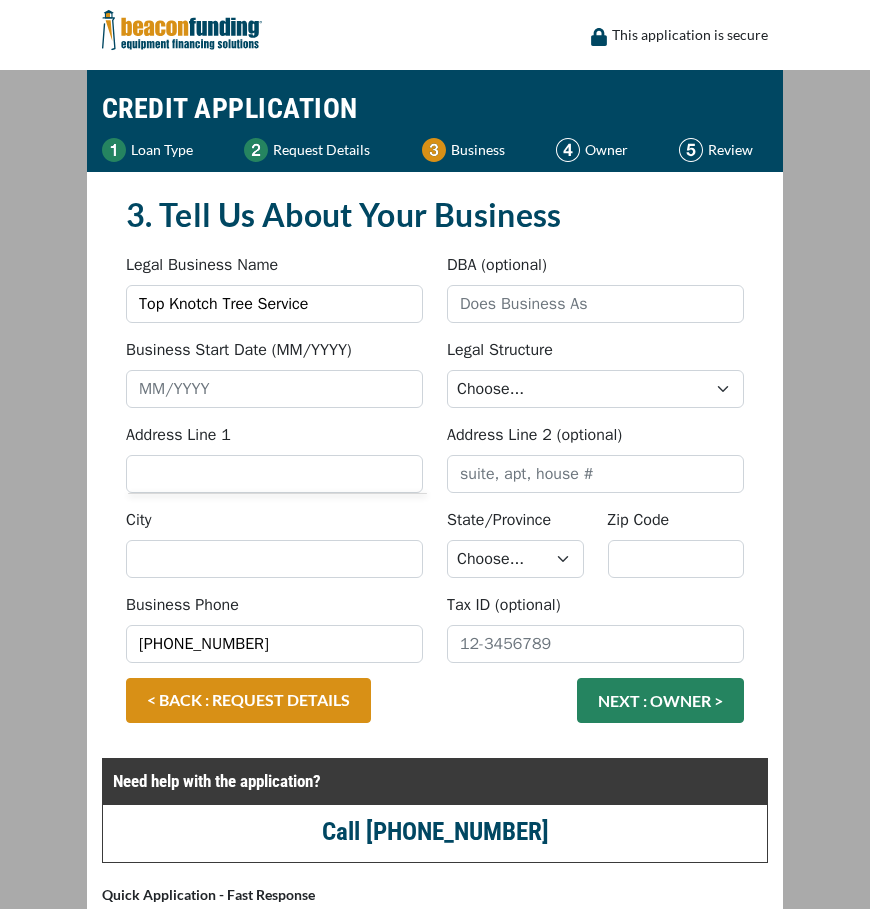 scroll, scrollTop: 0, scrollLeft: 0, axis: both 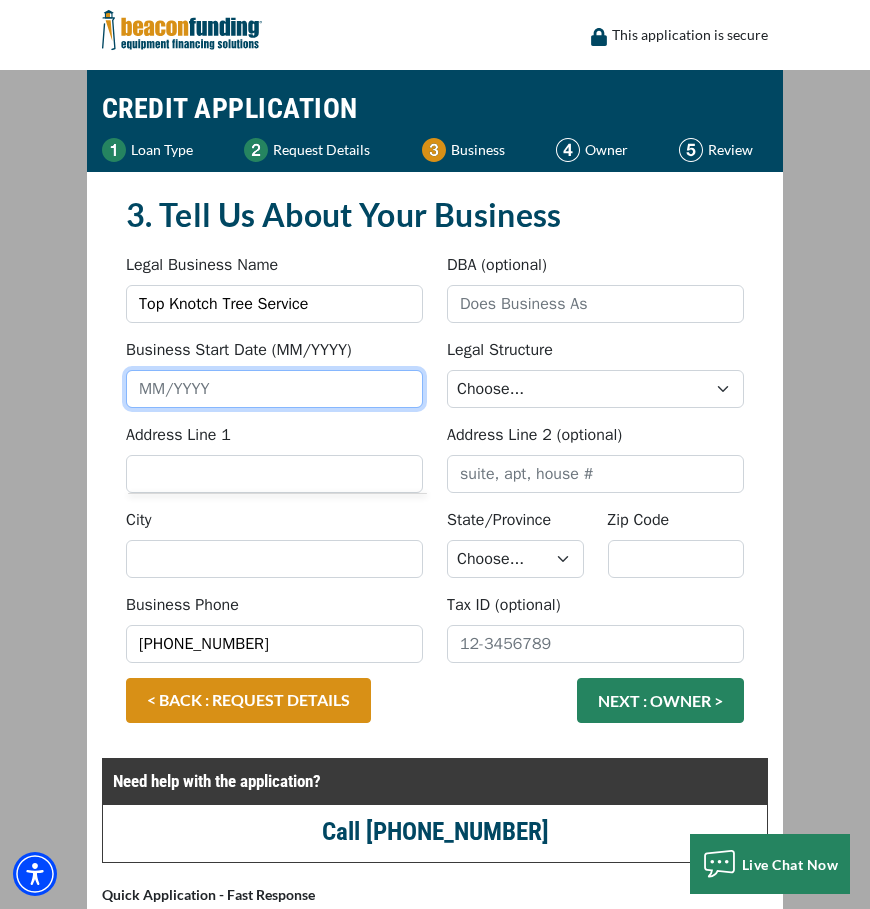 click on "Business Start Date (MM/YYYY)" at bounding box center [274, 389] 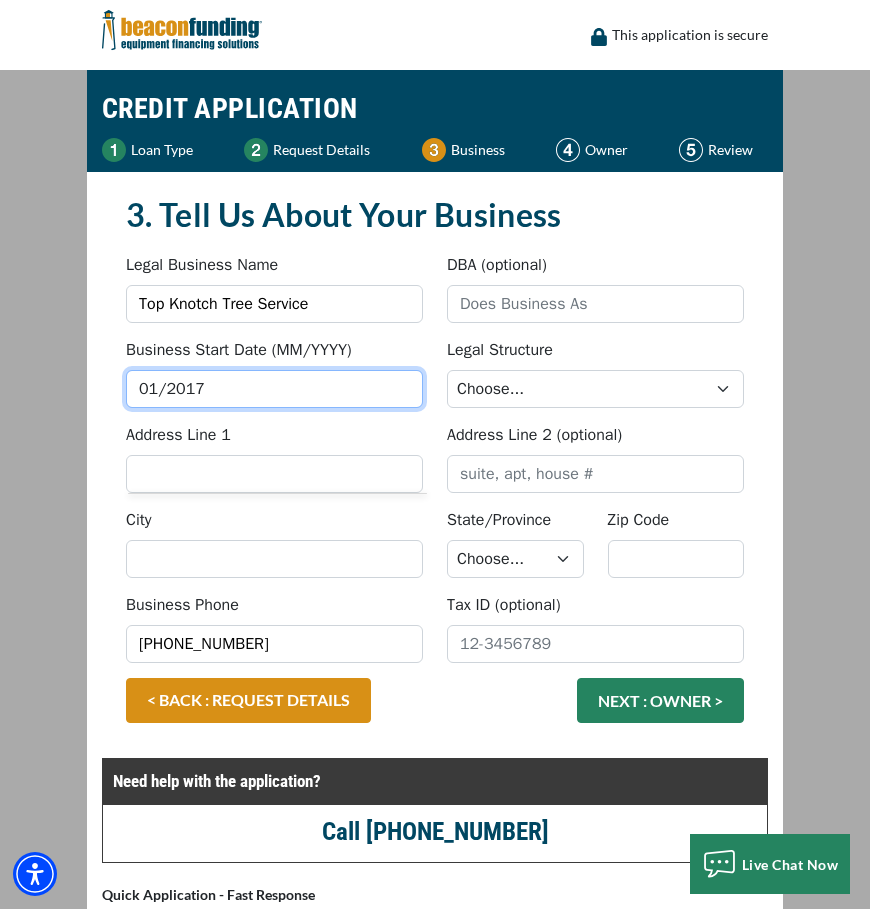 type on "01/2017" 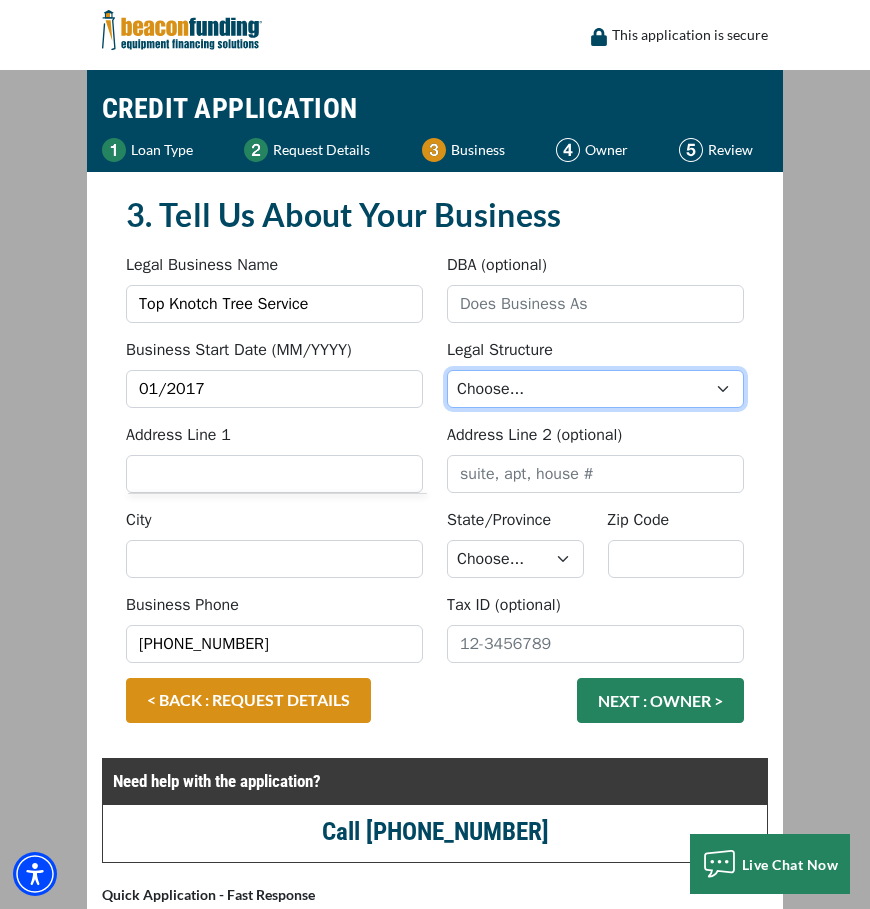 click on "Choose...
Corporation
LLC
LLP
Municipality
Non-Profit
Partnership
Proprietorship" at bounding box center [595, 389] 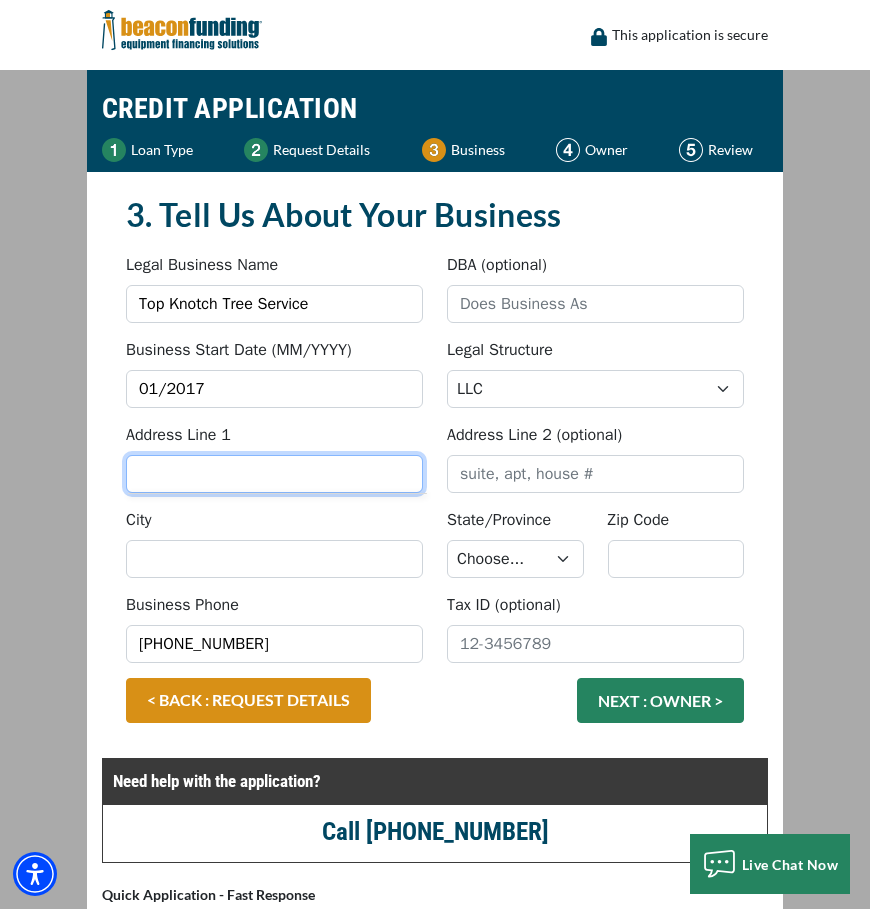 click on "Address Line 1" at bounding box center [274, 474] 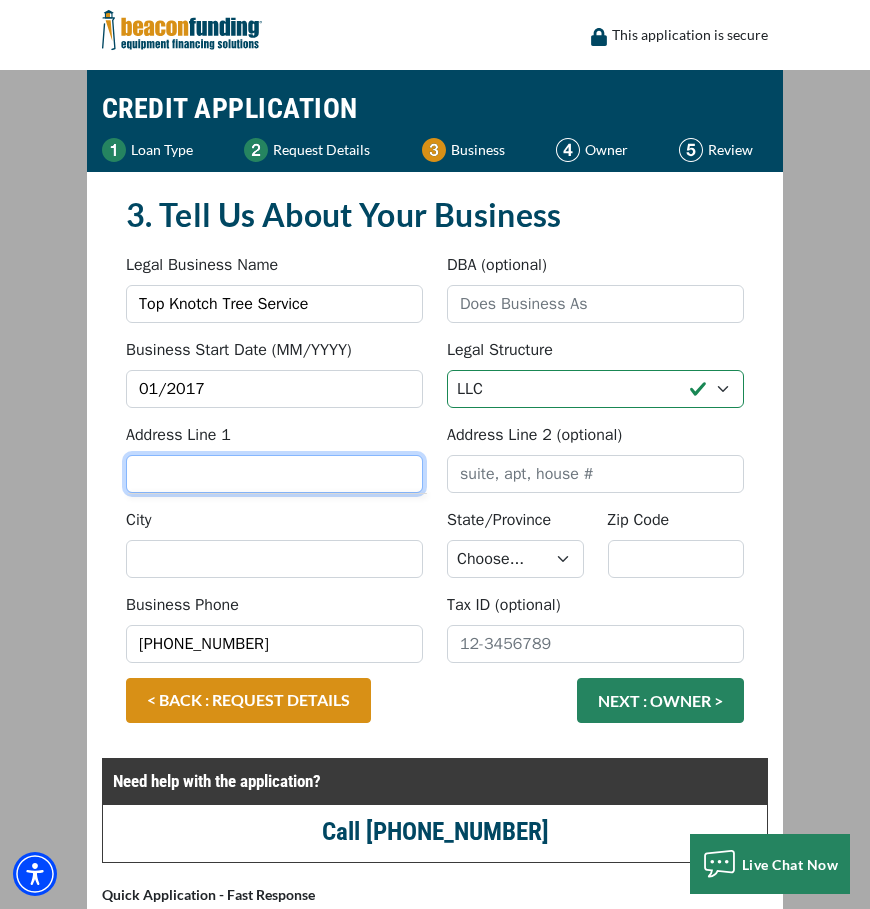 type on "136 Hunters Trce" 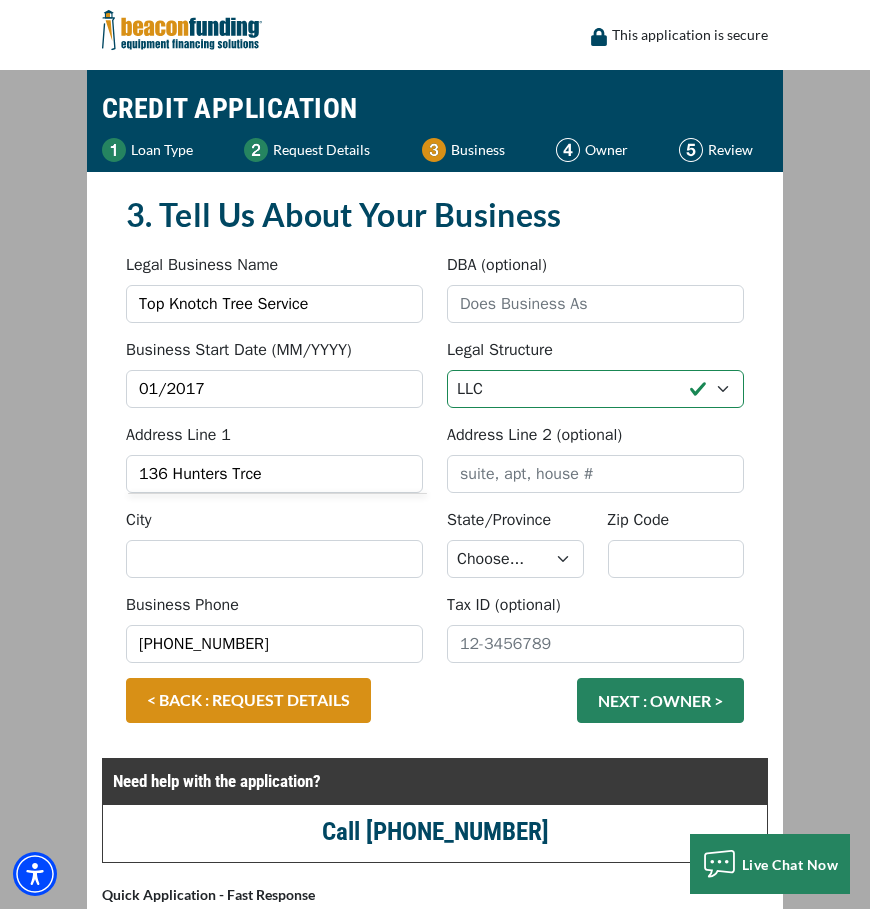 type on "136 Hunters Trce" 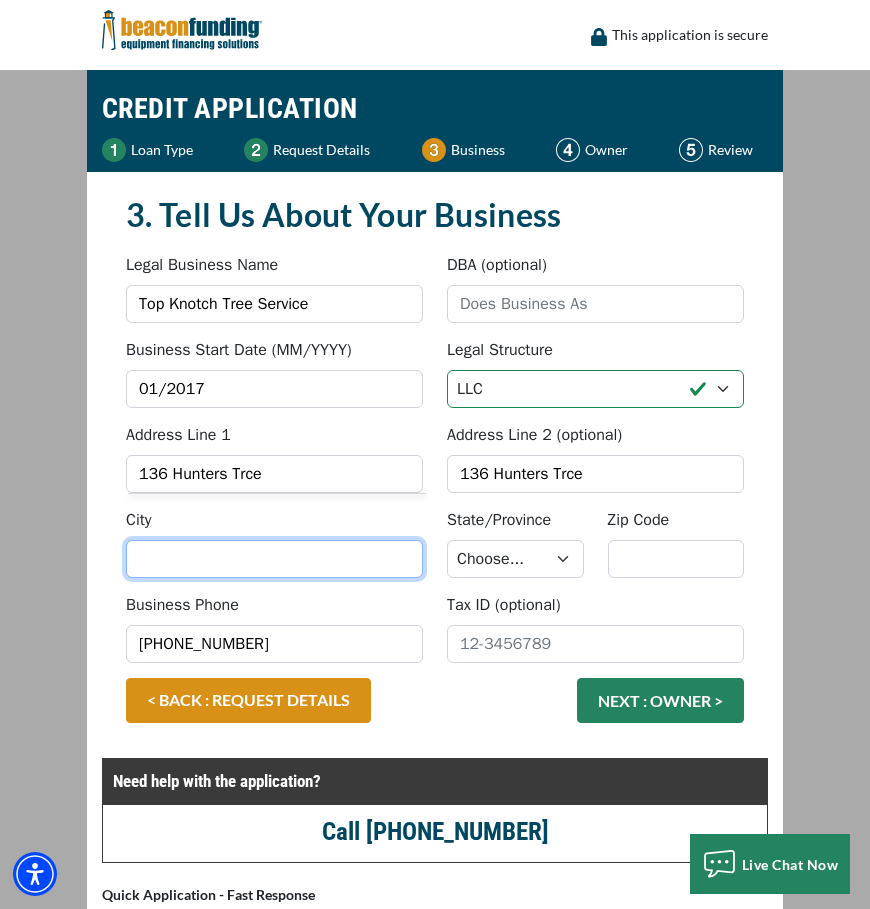 type on "Frankfort" 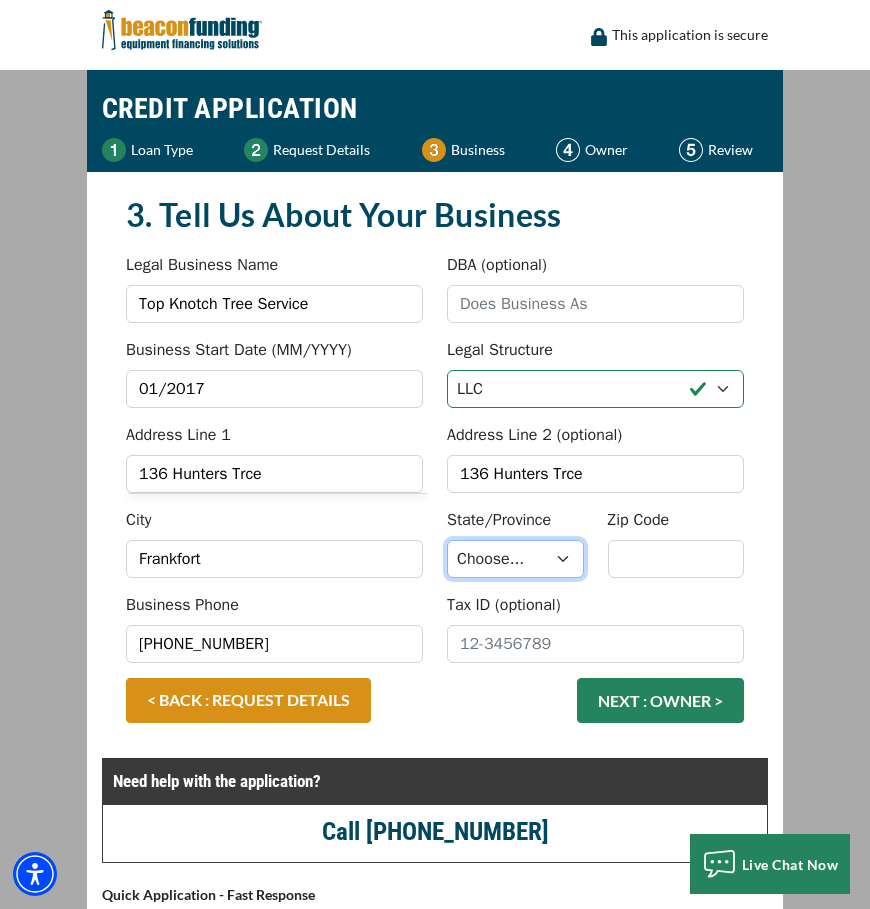 select on "19" 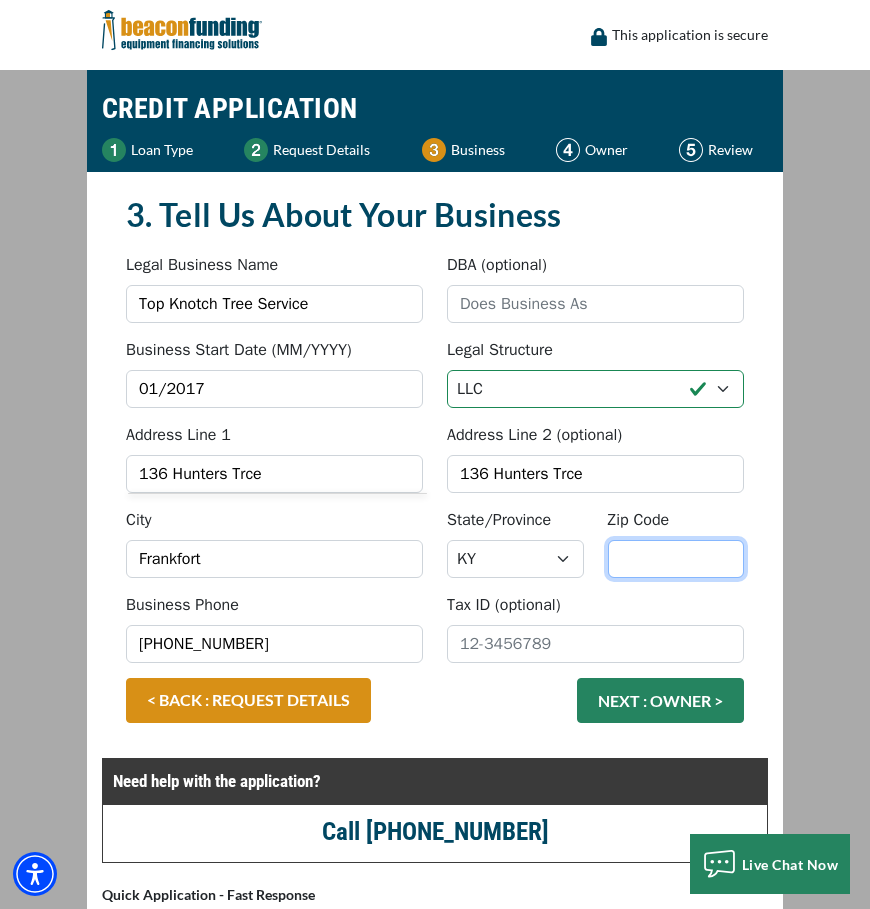 type on "40601" 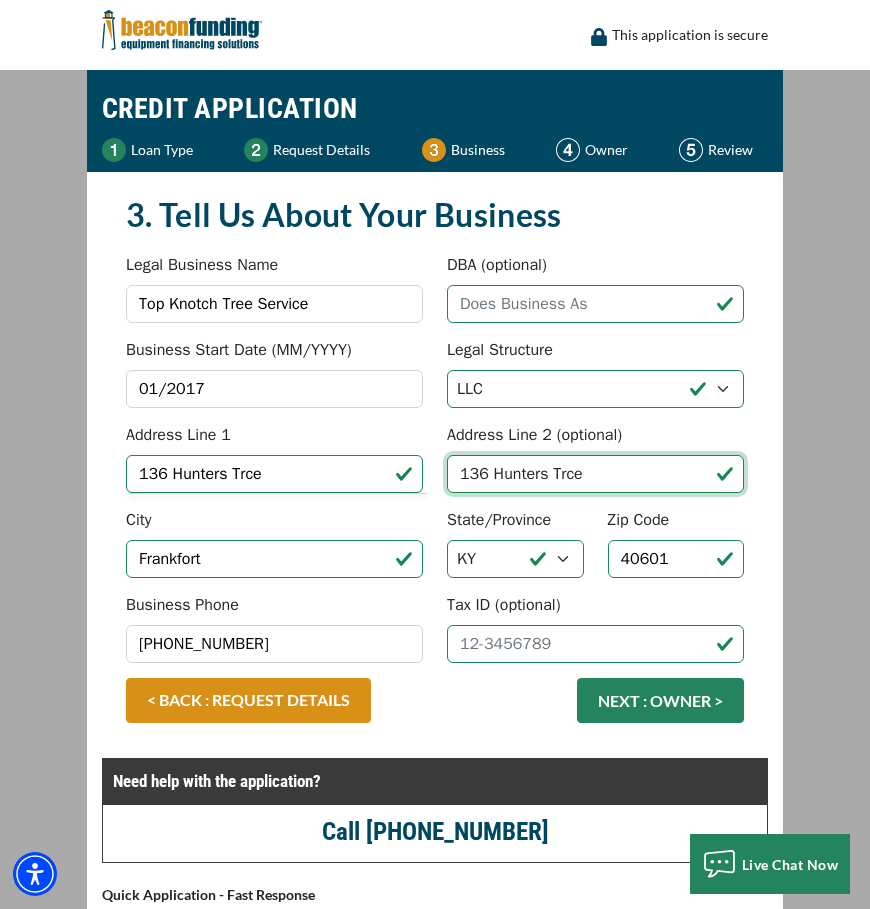 drag, startPoint x: 590, startPoint y: 469, endPoint x: 432, endPoint y: 473, distance: 158.05063 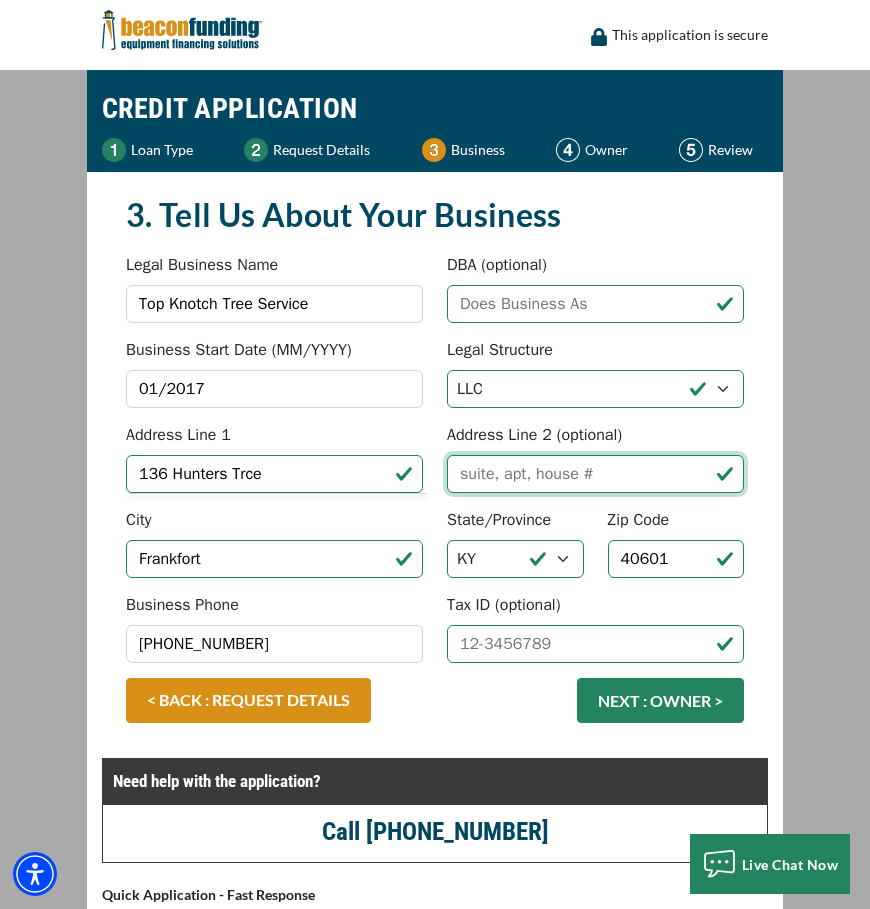 type 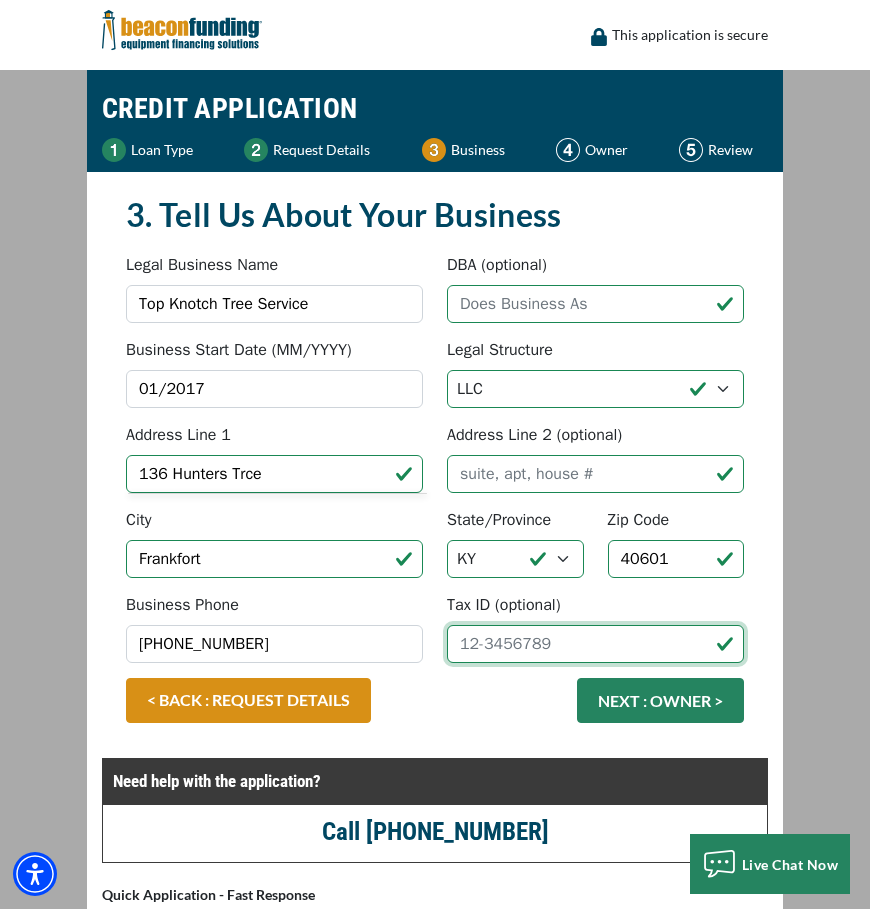 click on "Tax ID (optional)" at bounding box center [595, 644] 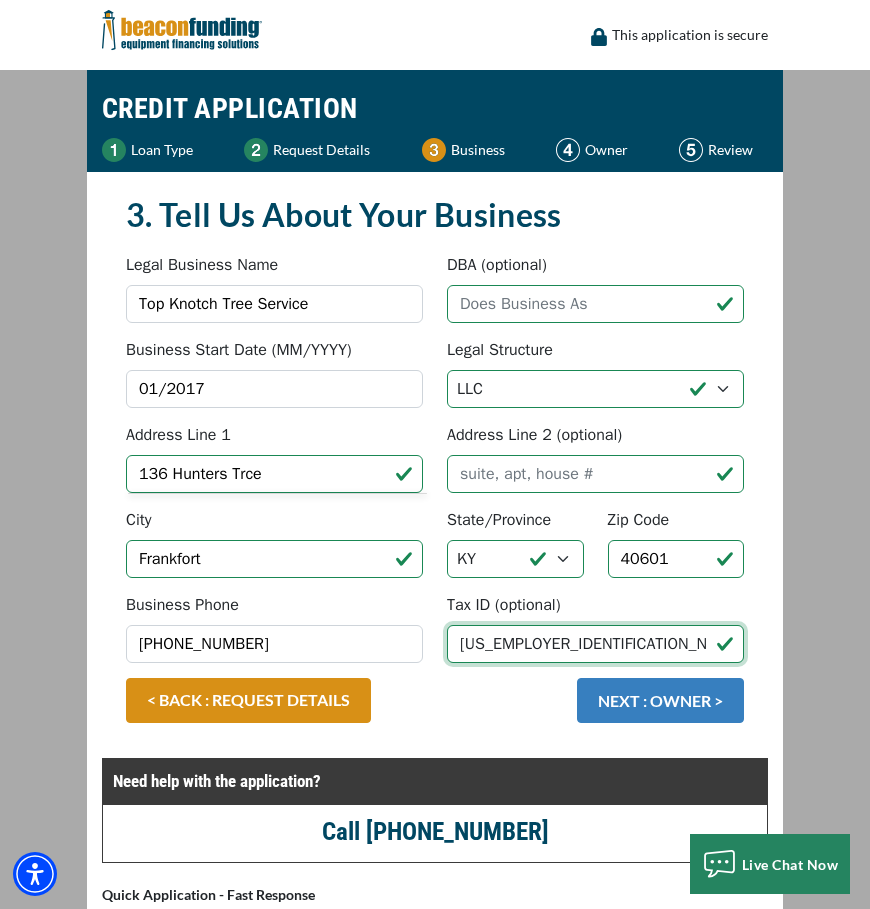 type on "[US_EMPLOYER_IDENTIFICATION_NUMBER]" 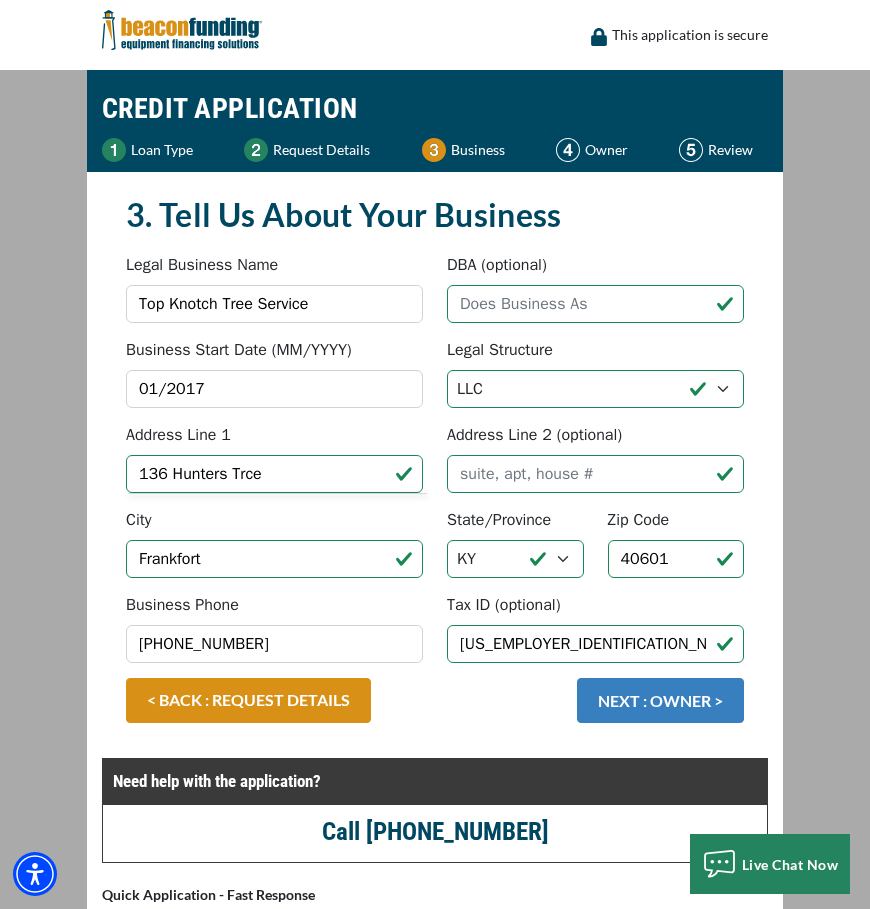 click on "NEXT : OWNER >" at bounding box center (660, 700) 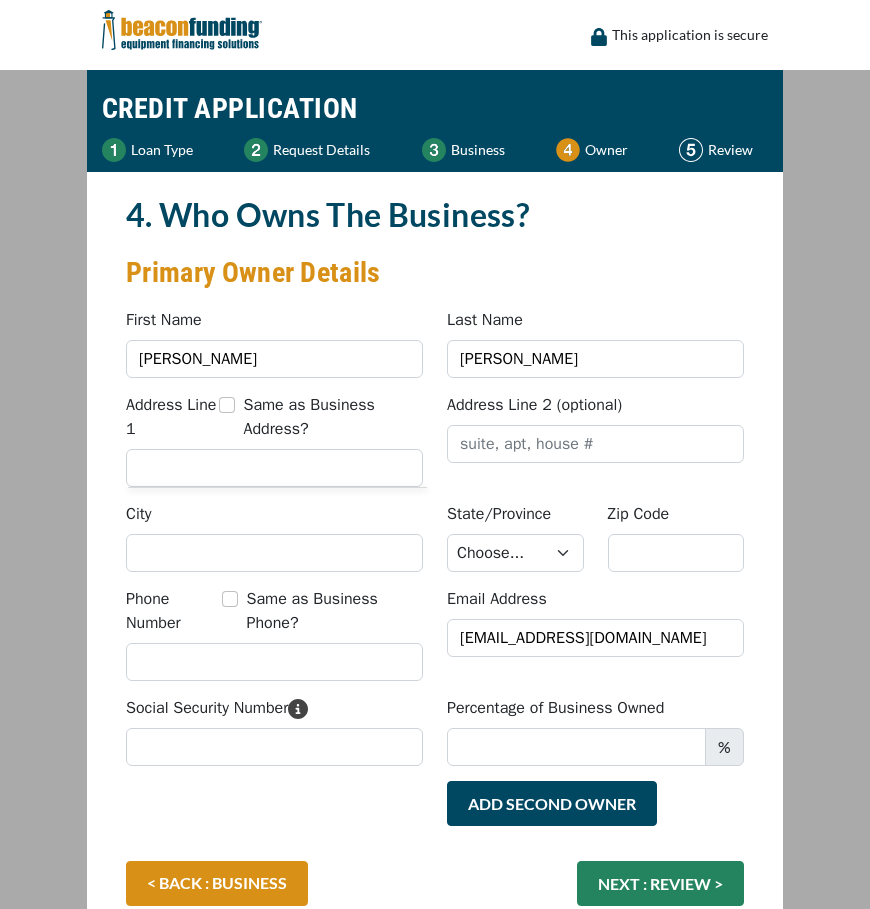 scroll, scrollTop: 0, scrollLeft: 0, axis: both 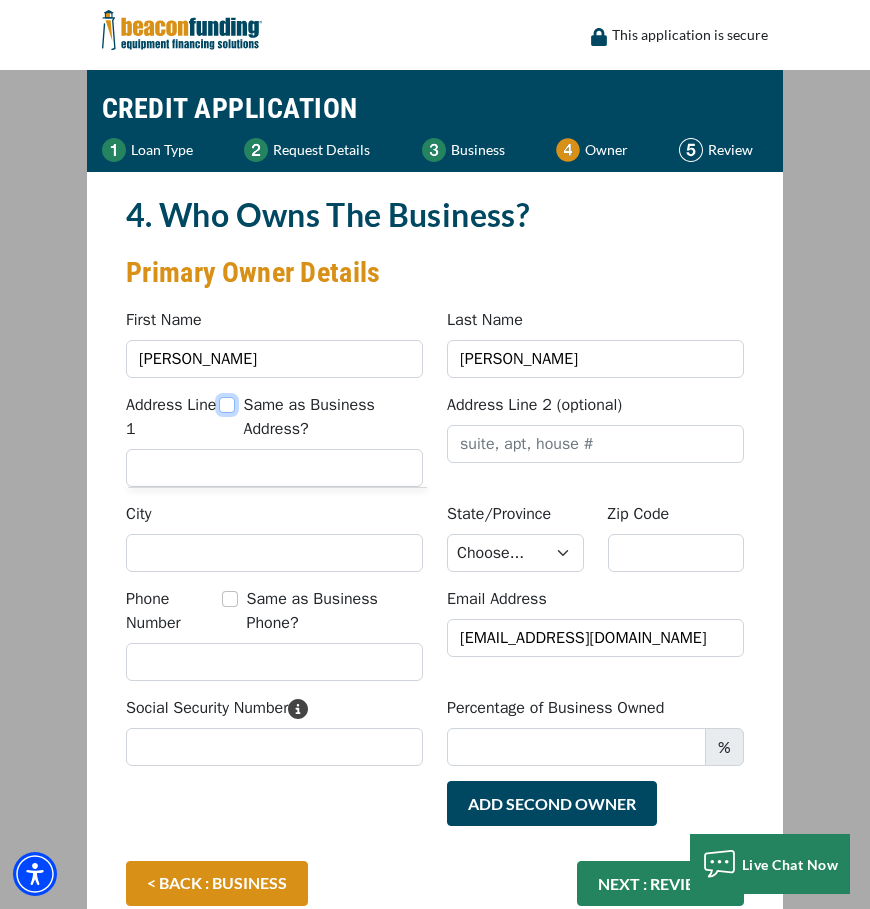 click on "Same as Business Address?" at bounding box center [227, 405] 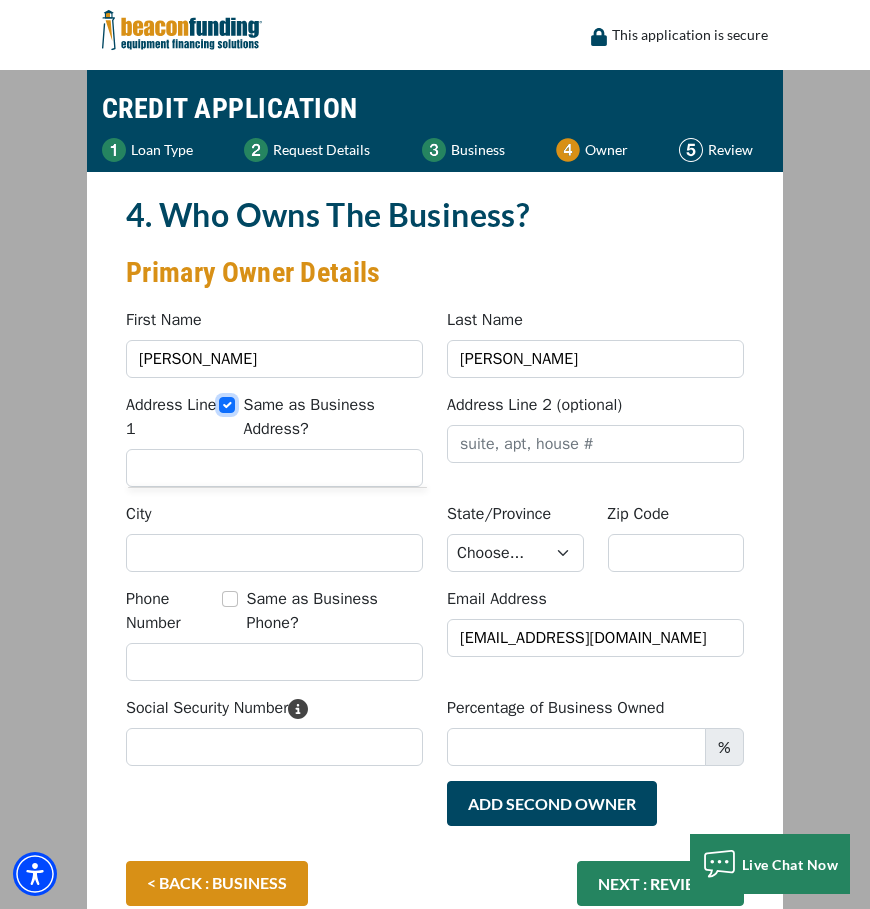 type on "136 Hunters Trce" 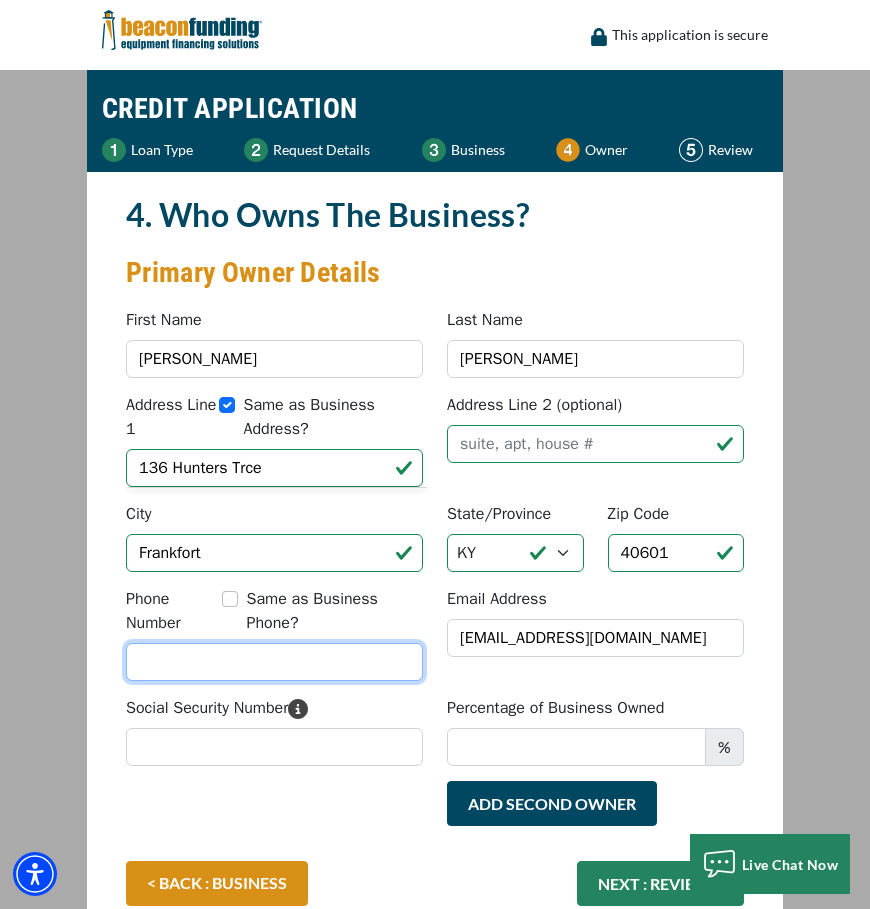 click on "Phone Number" at bounding box center (274, 662) 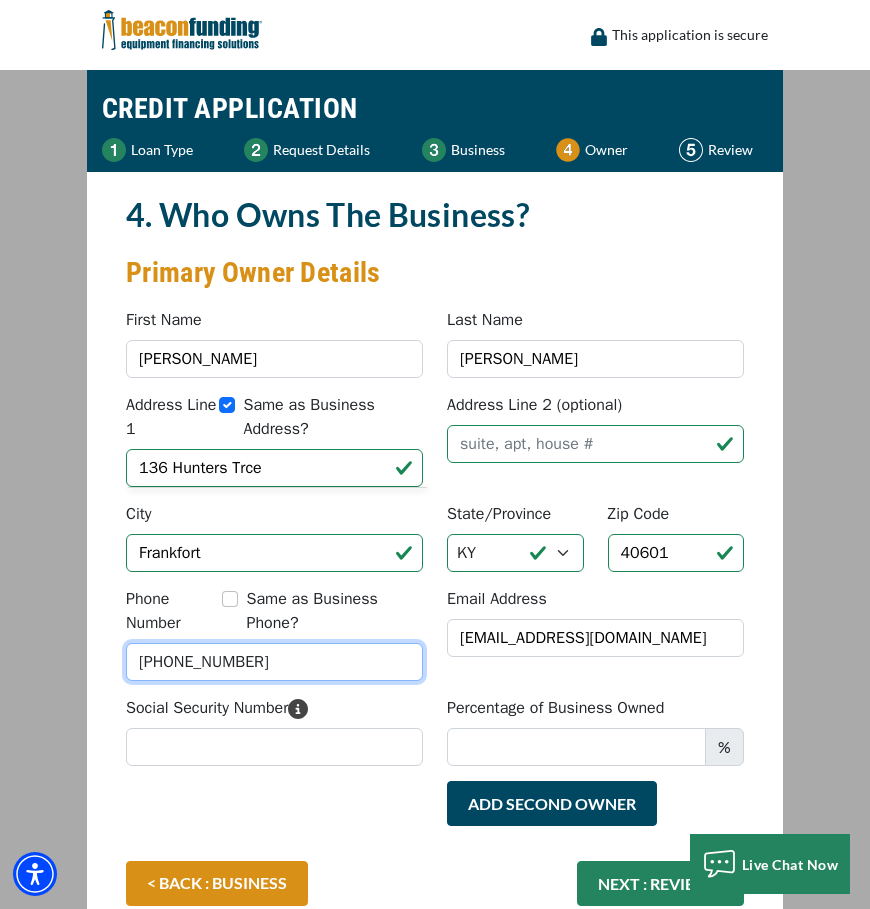 type on "[PHONE_NUMBER]" 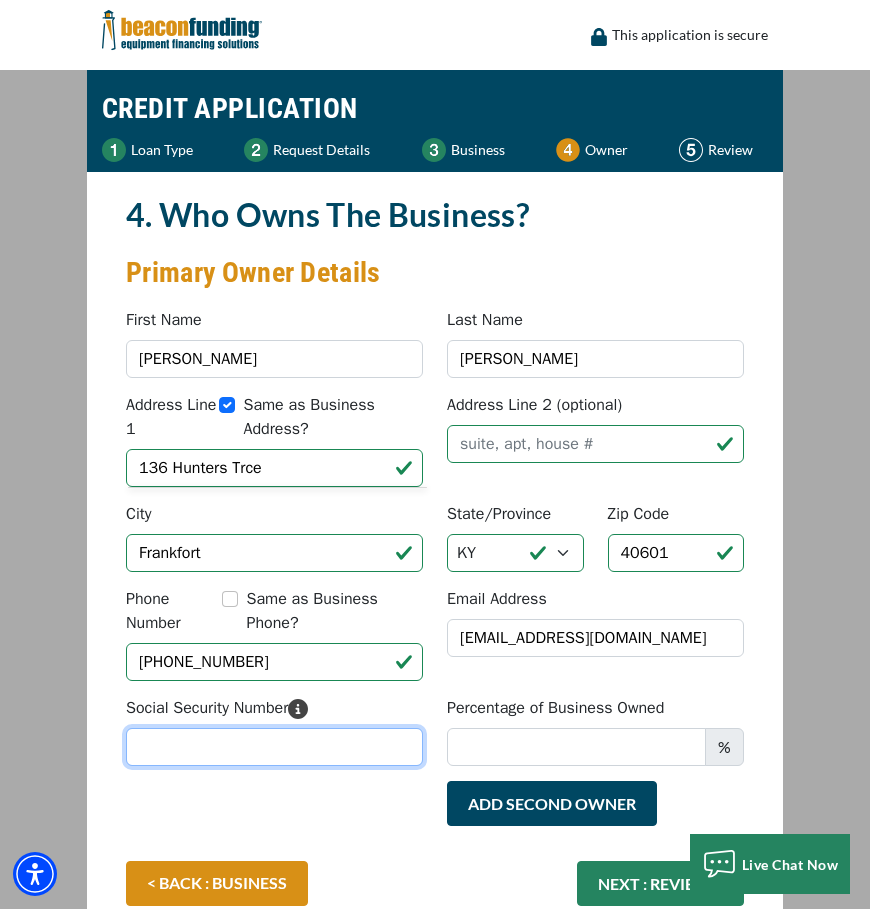 click on "Social Security Number" at bounding box center [274, 747] 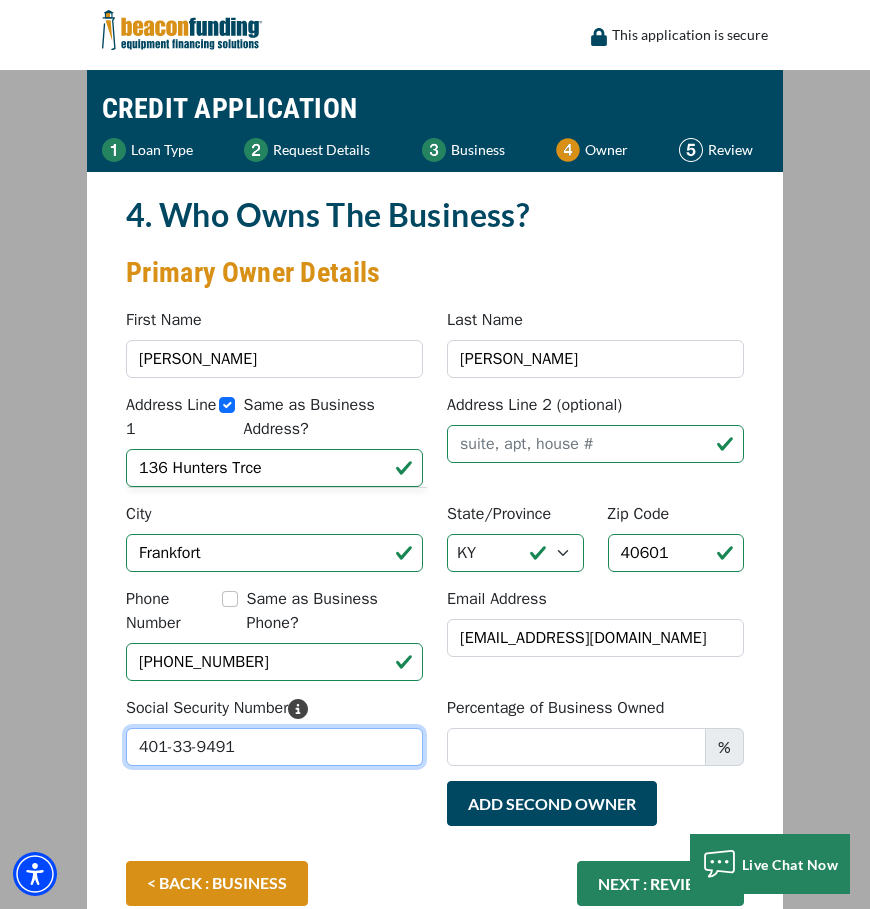 type on "401-33-9491" 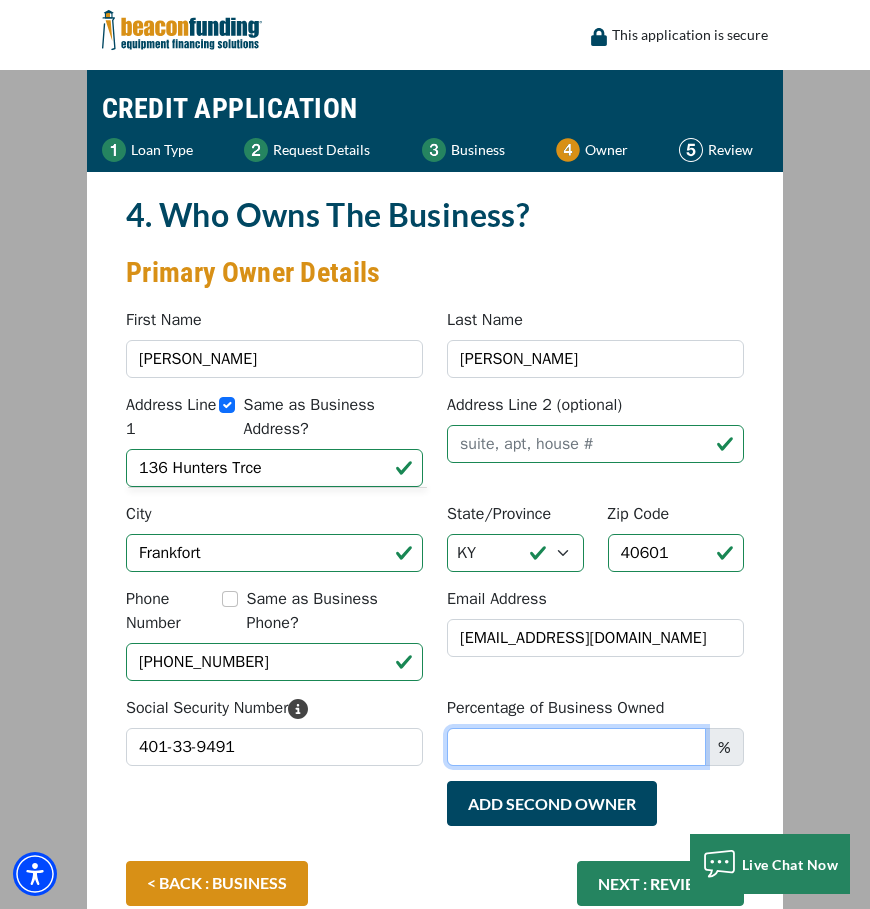 click on "Percentage of Business Owned" at bounding box center (576, 747) 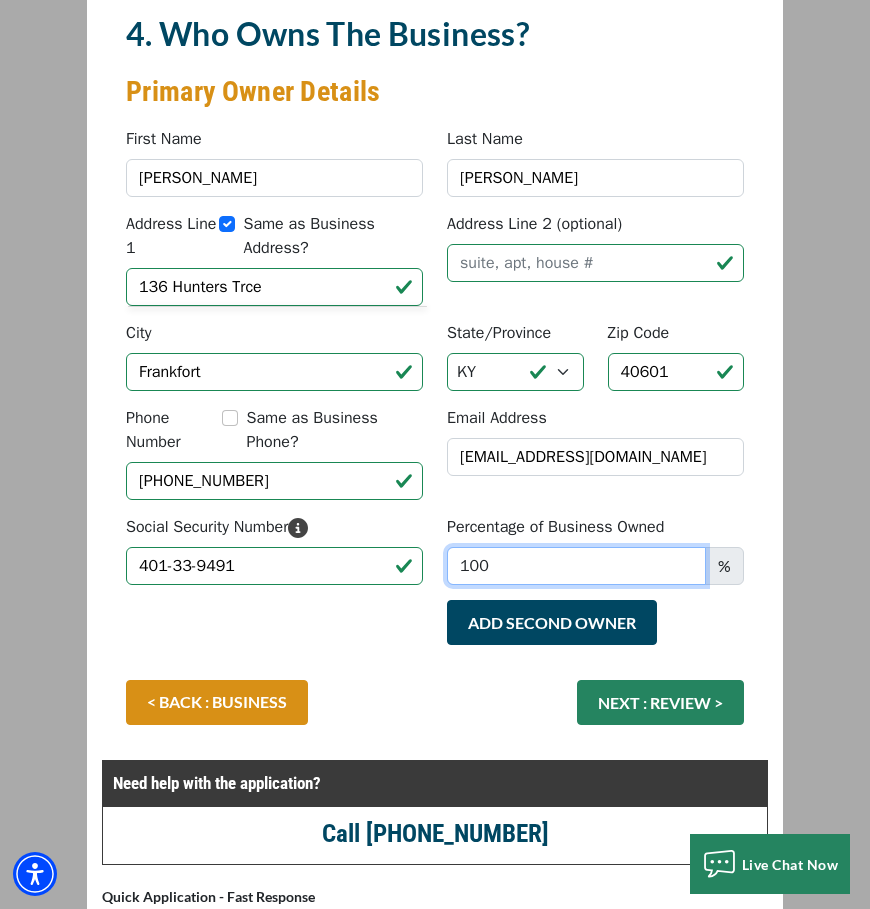 scroll, scrollTop: 200, scrollLeft: 0, axis: vertical 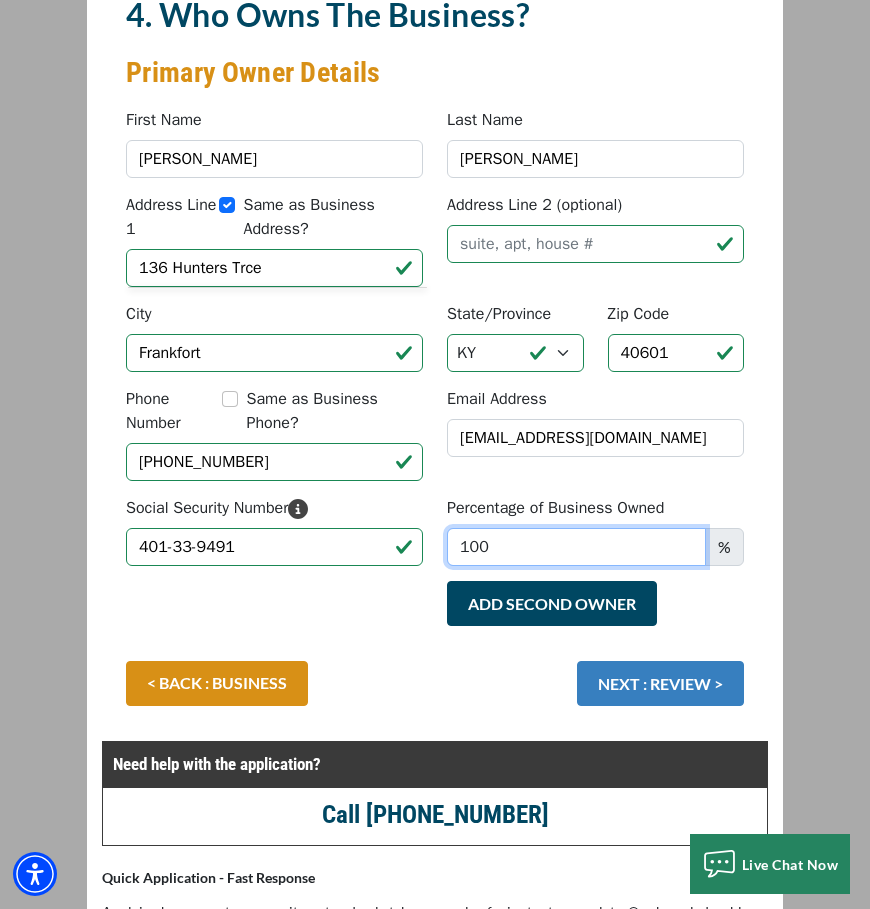 type on "100" 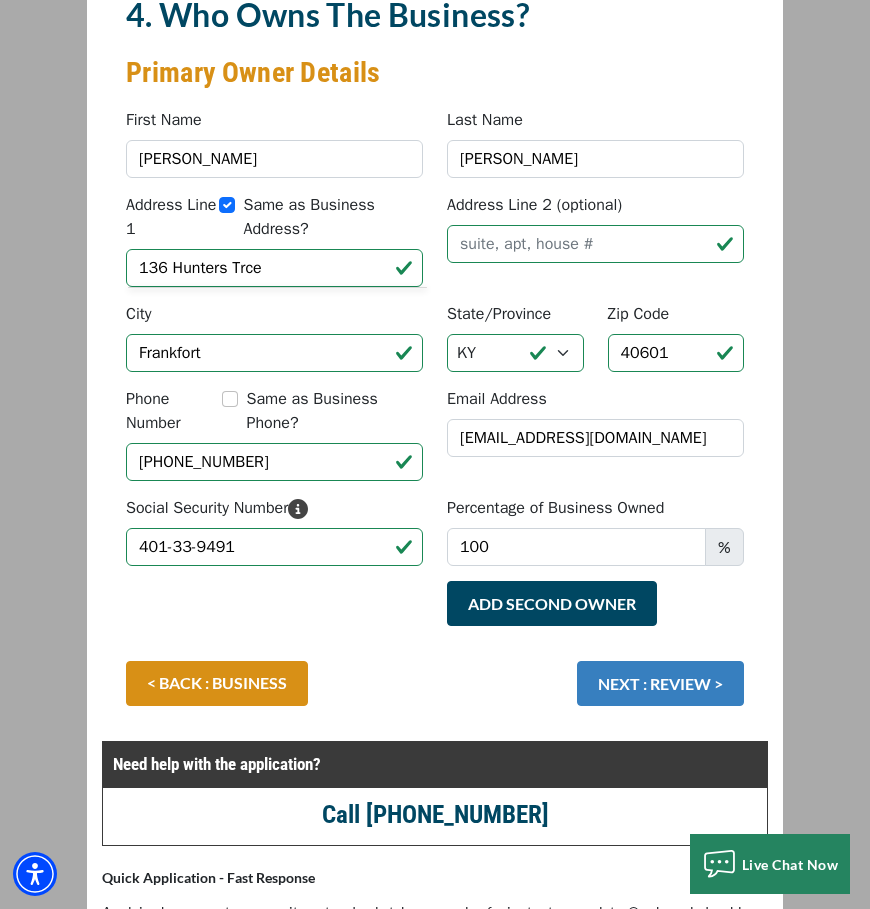 click on "NEXT : REVIEW >" at bounding box center [660, 683] 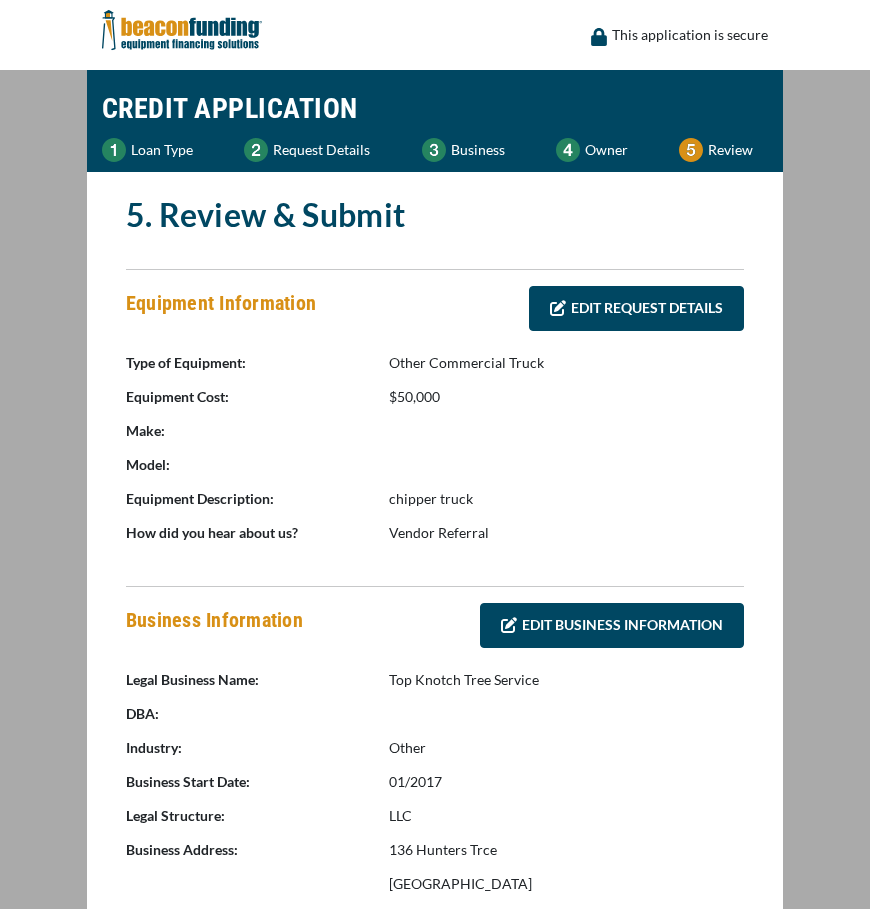 scroll, scrollTop: 0, scrollLeft: 0, axis: both 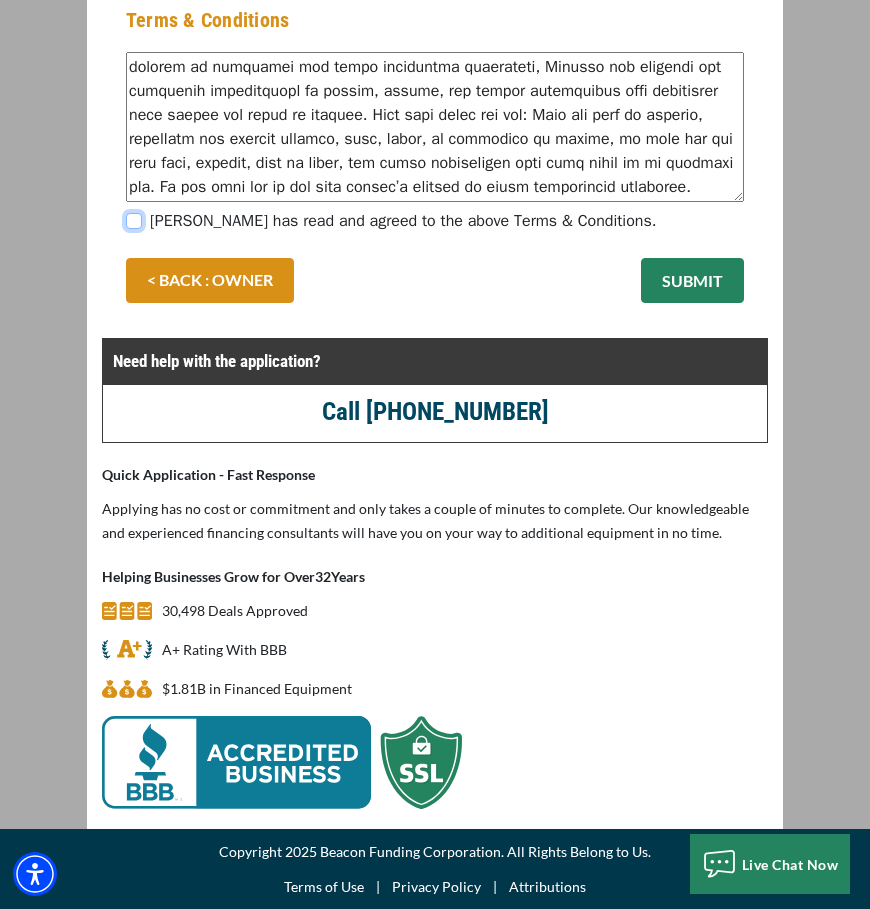 click on "[PERSON_NAME] has read and agreed to the above Terms & Conditions." at bounding box center (134, 221) 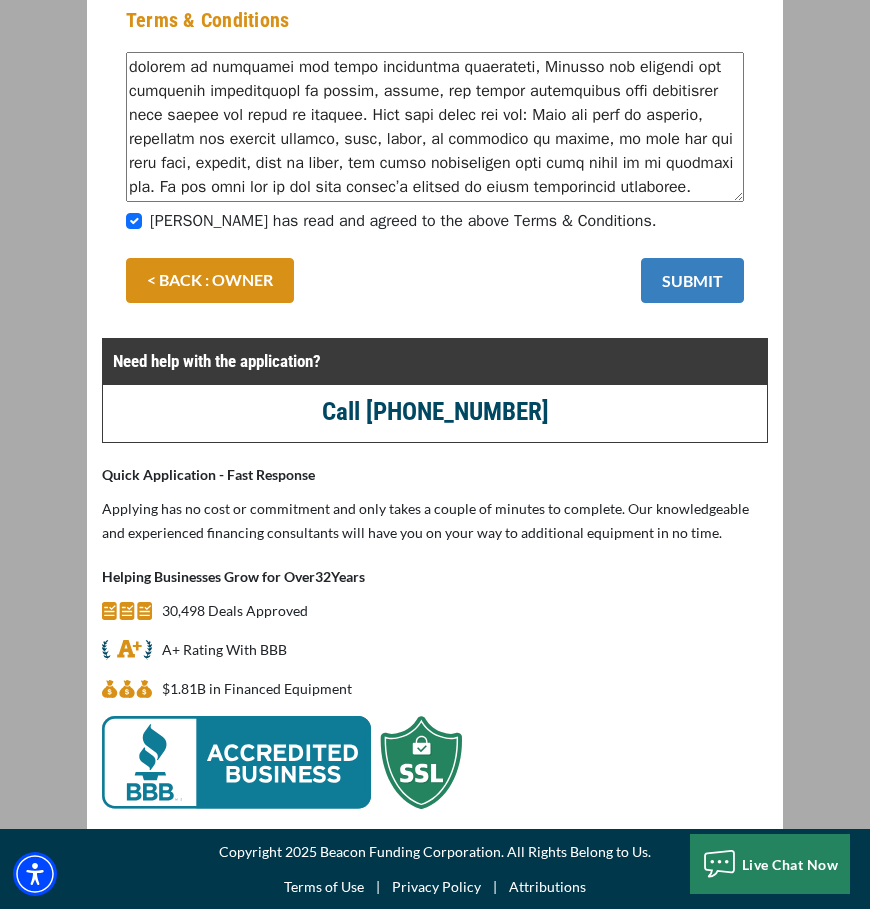 click on "SUBMIT" at bounding box center (692, 280) 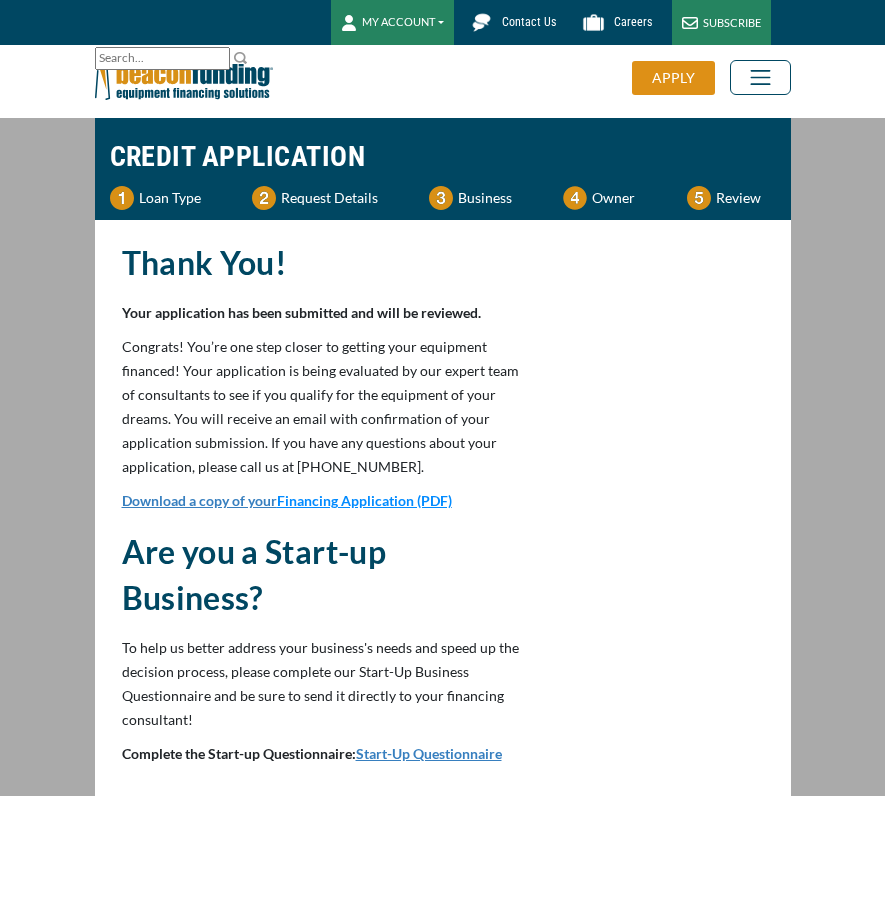 scroll, scrollTop: 0, scrollLeft: 0, axis: both 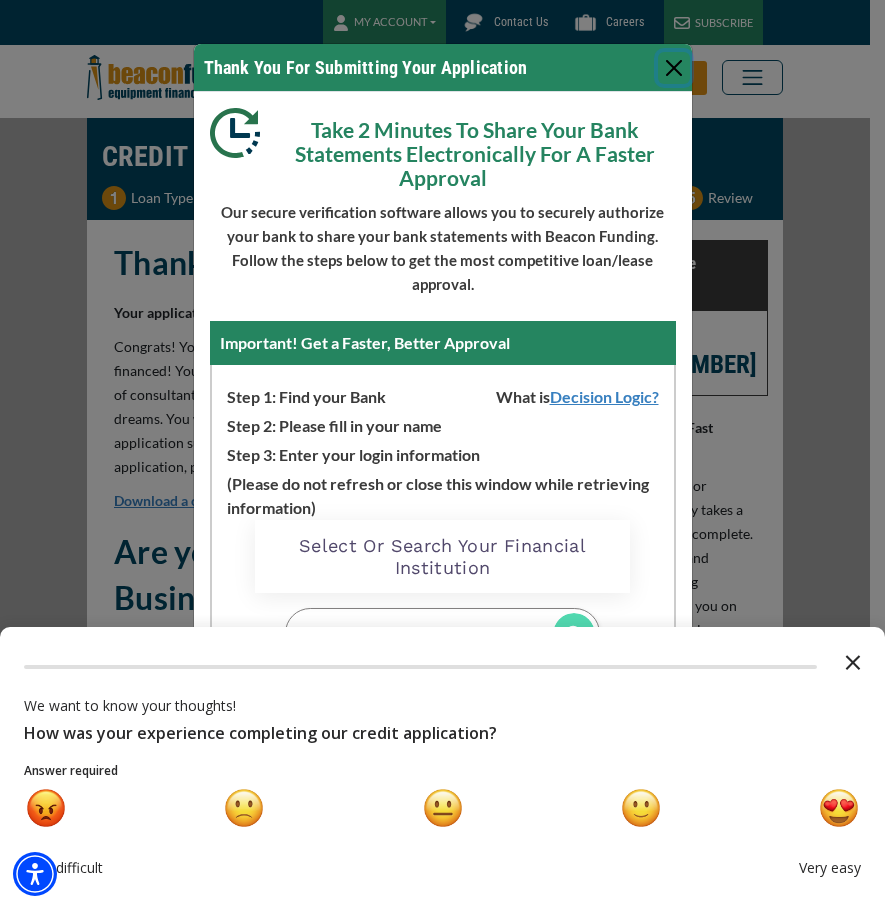 click 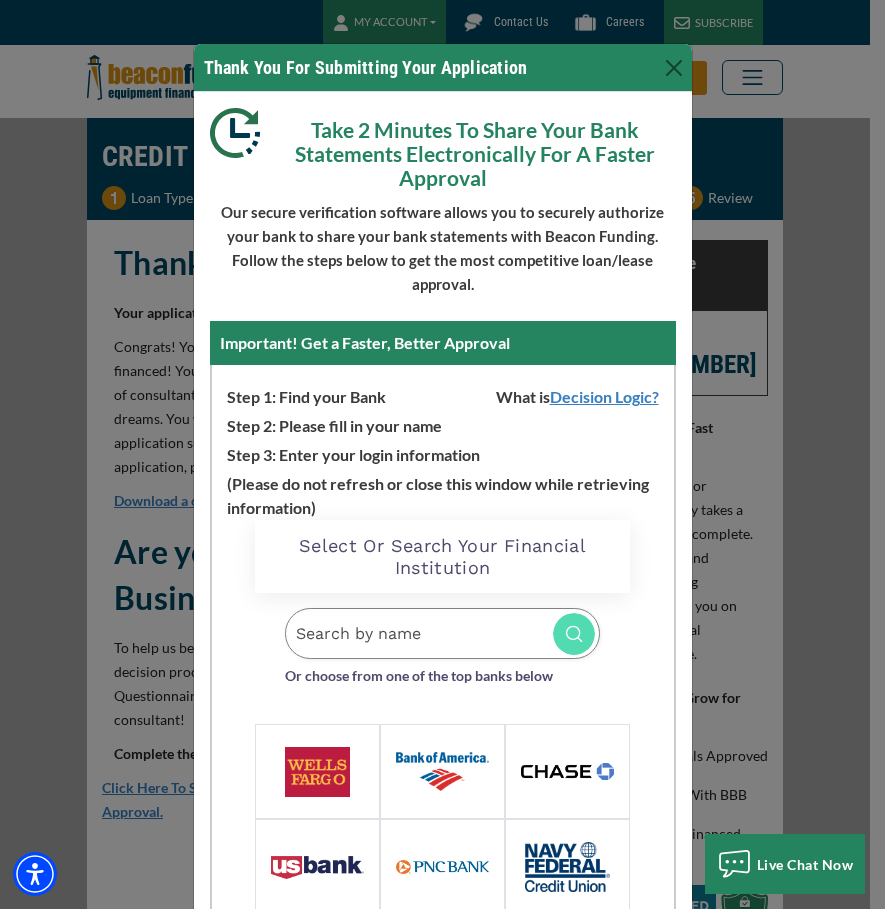 click at bounding box center (442, 633) 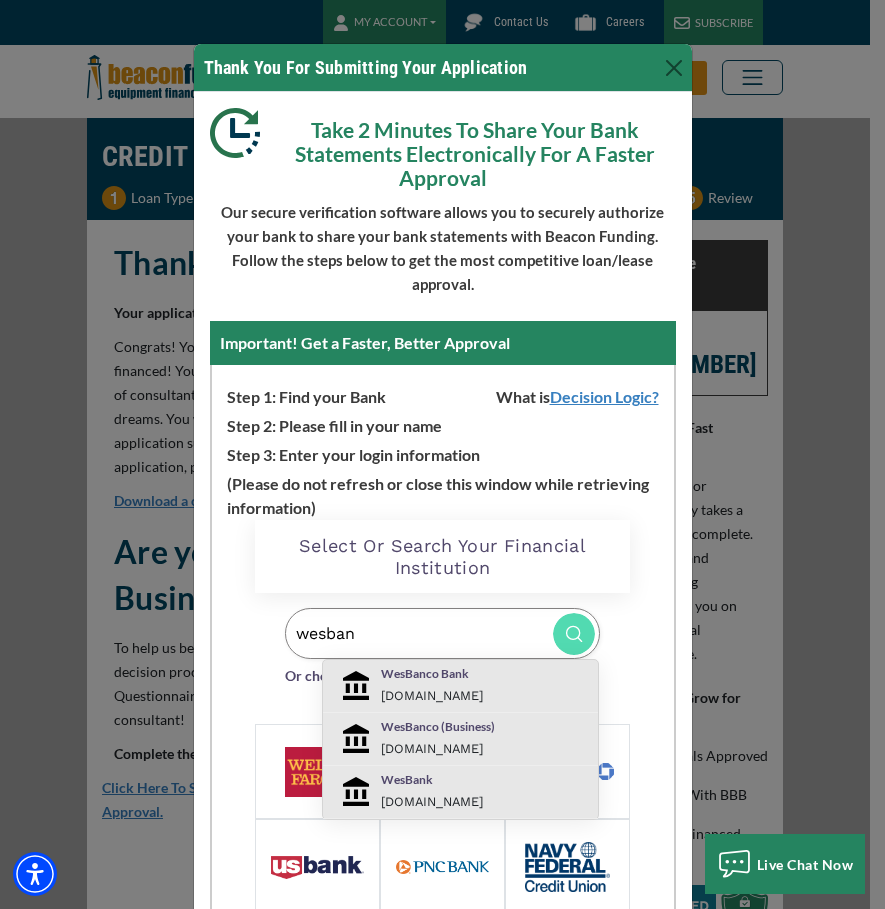 type on "wesban" 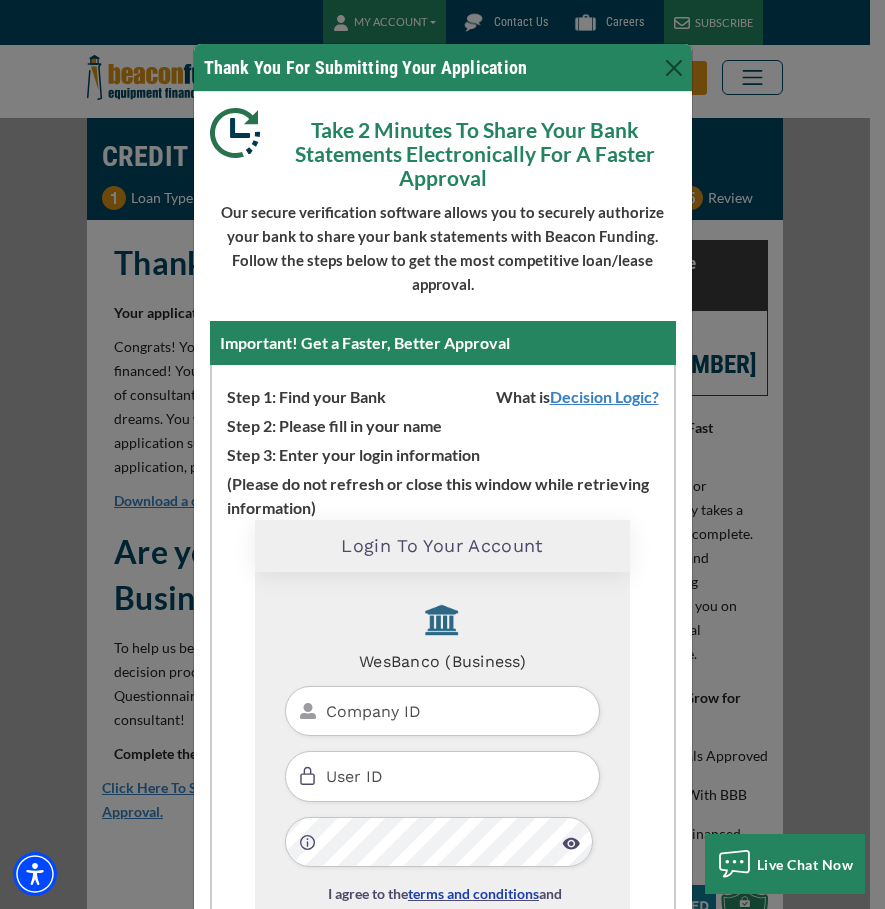 scroll, scrollTop: 71, scrollLeft: 0, axis: vertical 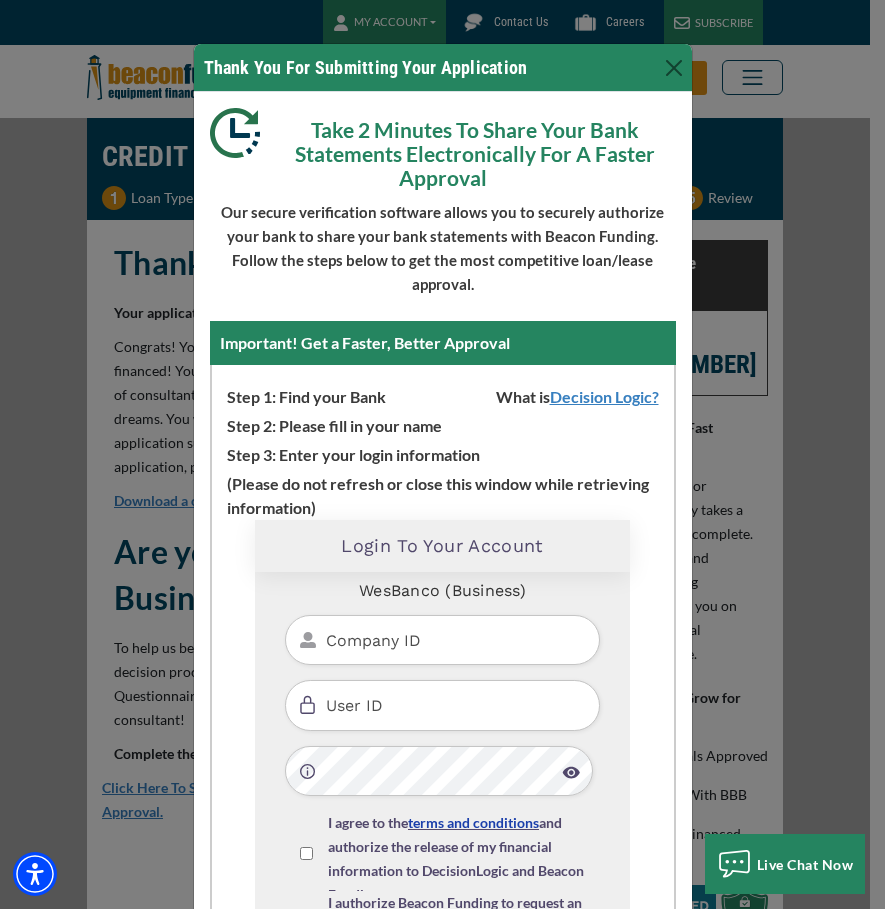 click at bounding box center [442, 640] 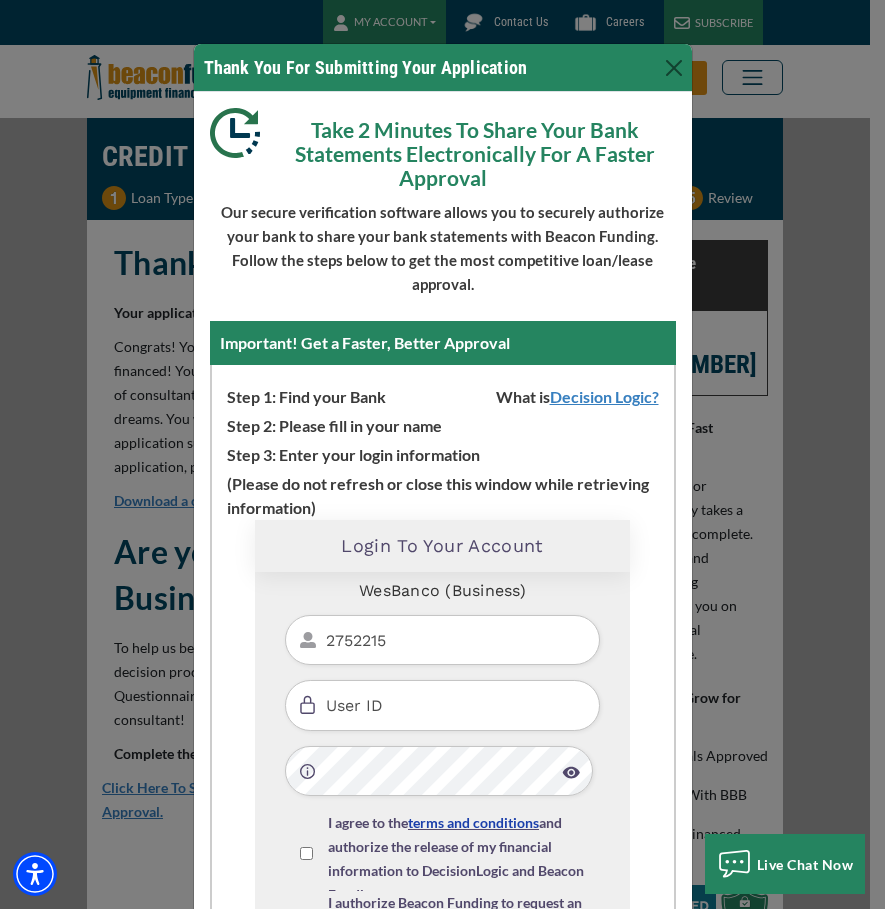 type on "2752215" 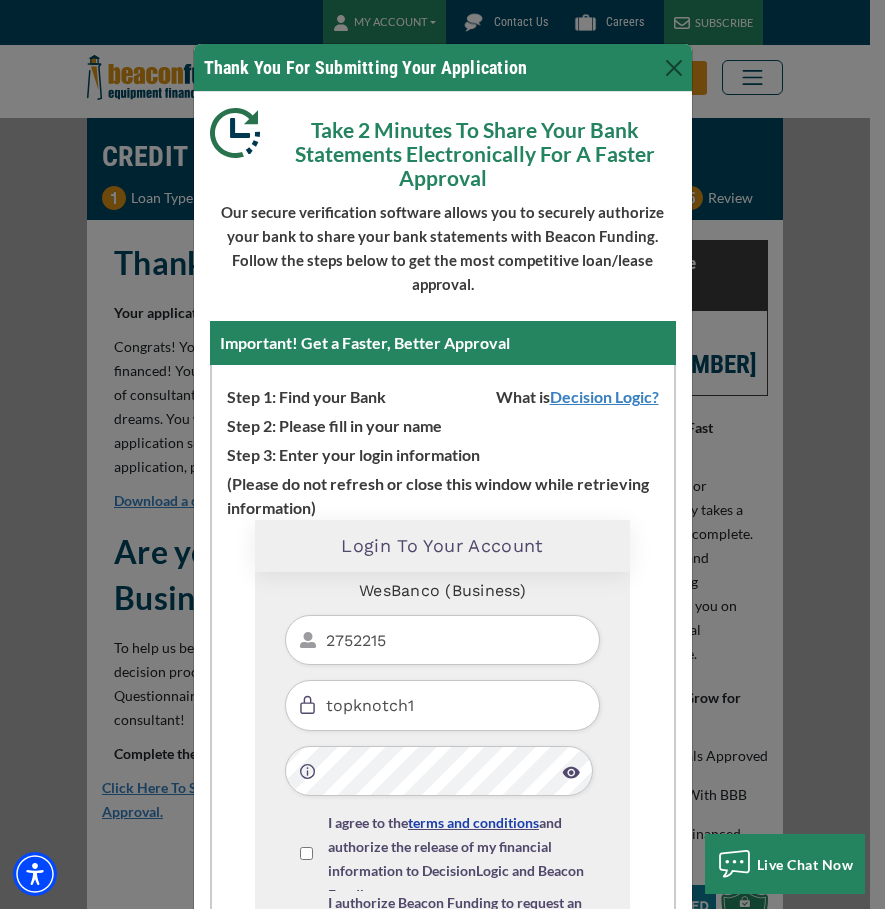 type on "topknotch17" 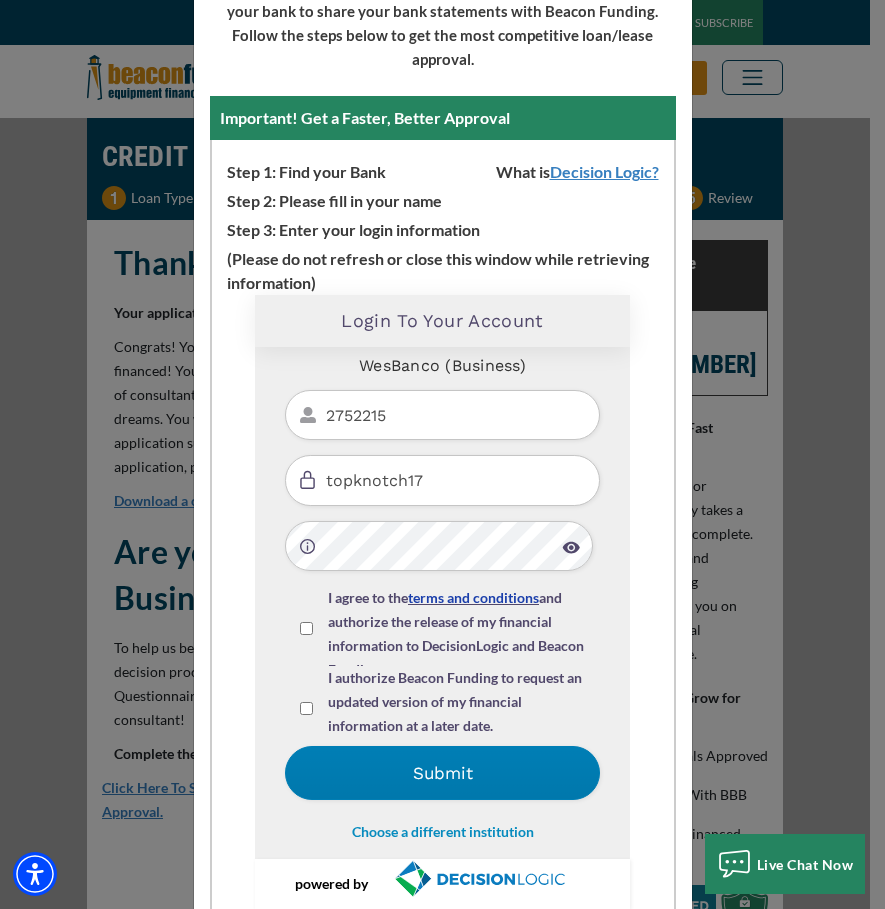 scroll, scrollTop: 272, scrollLeft: 0, axis: vertical 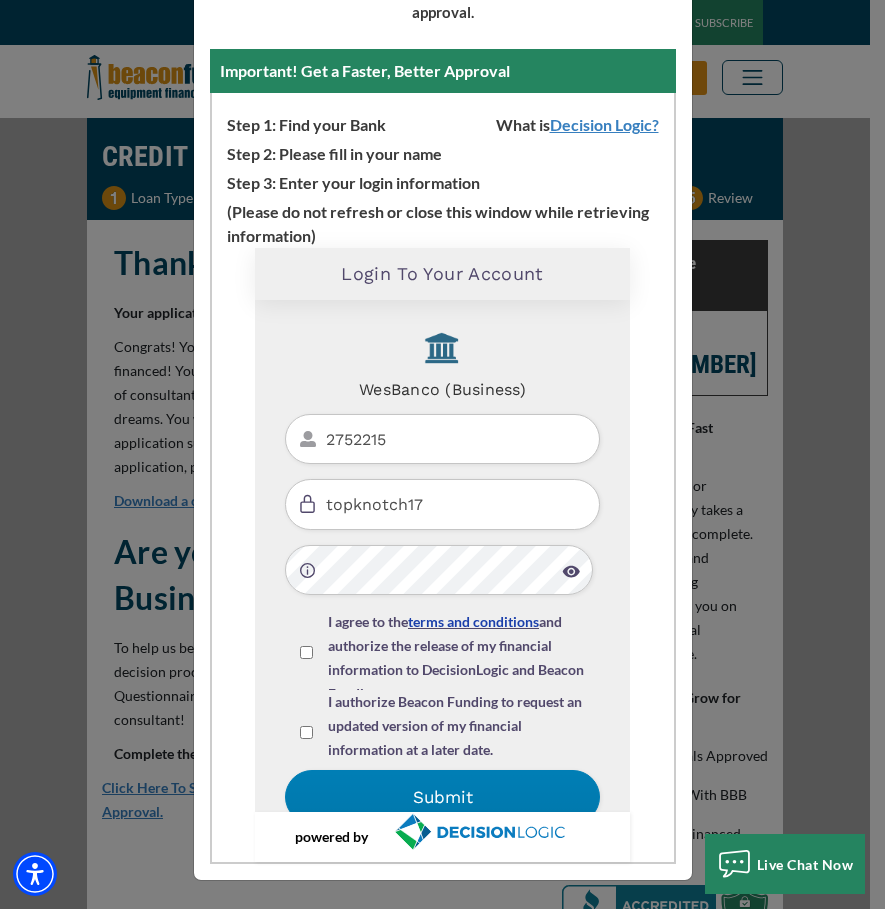 drag, startPoint x: 424, startPoint y: 498, endPoint x: 249, endPoint y: 498, distance: 175 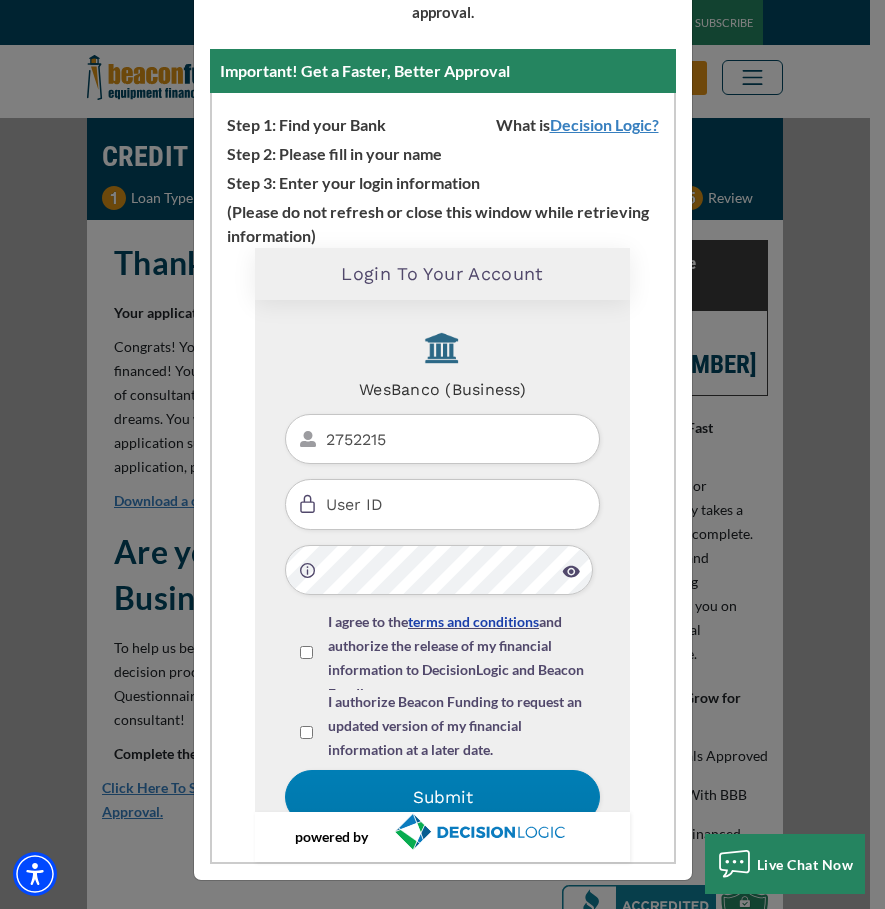 click on "2752215" at bounding box center [442, 439] 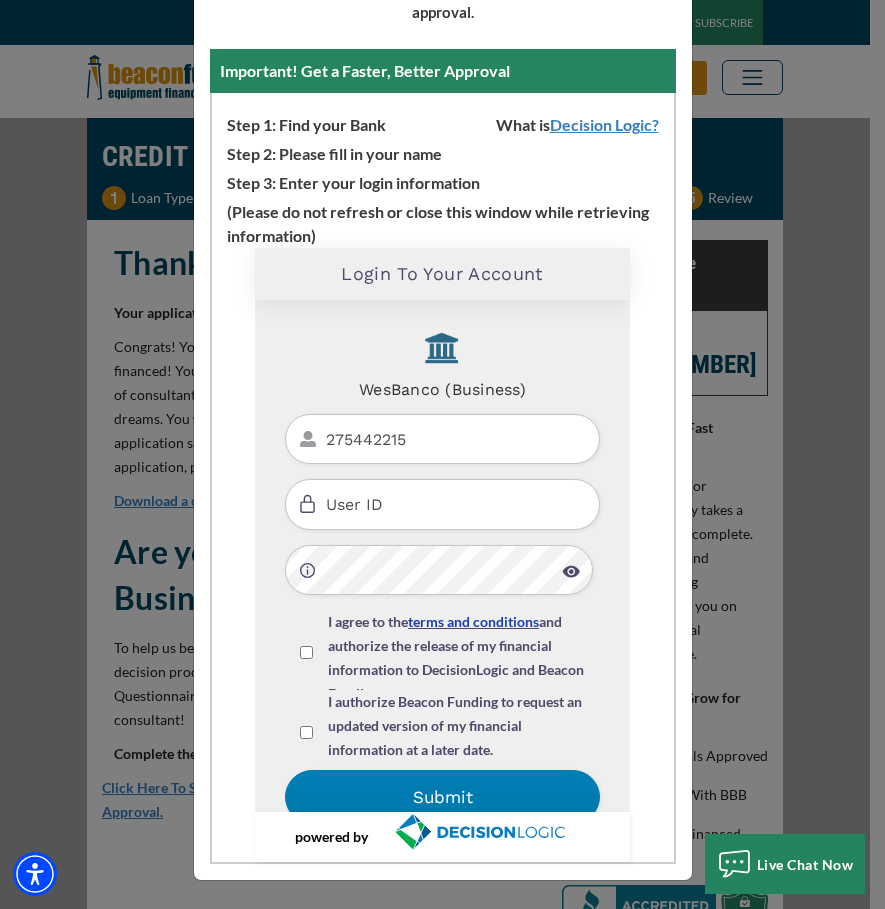 type on "275442215" 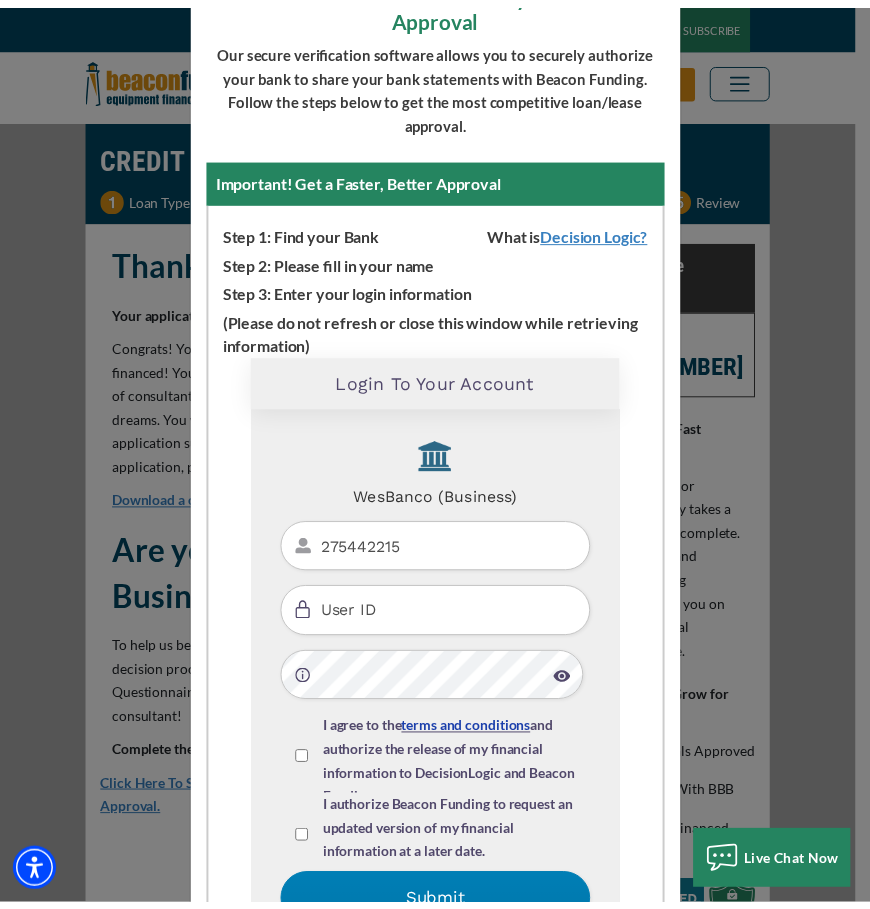 scroll, scrollTop: 0, scrollLeft: 0, axis: both 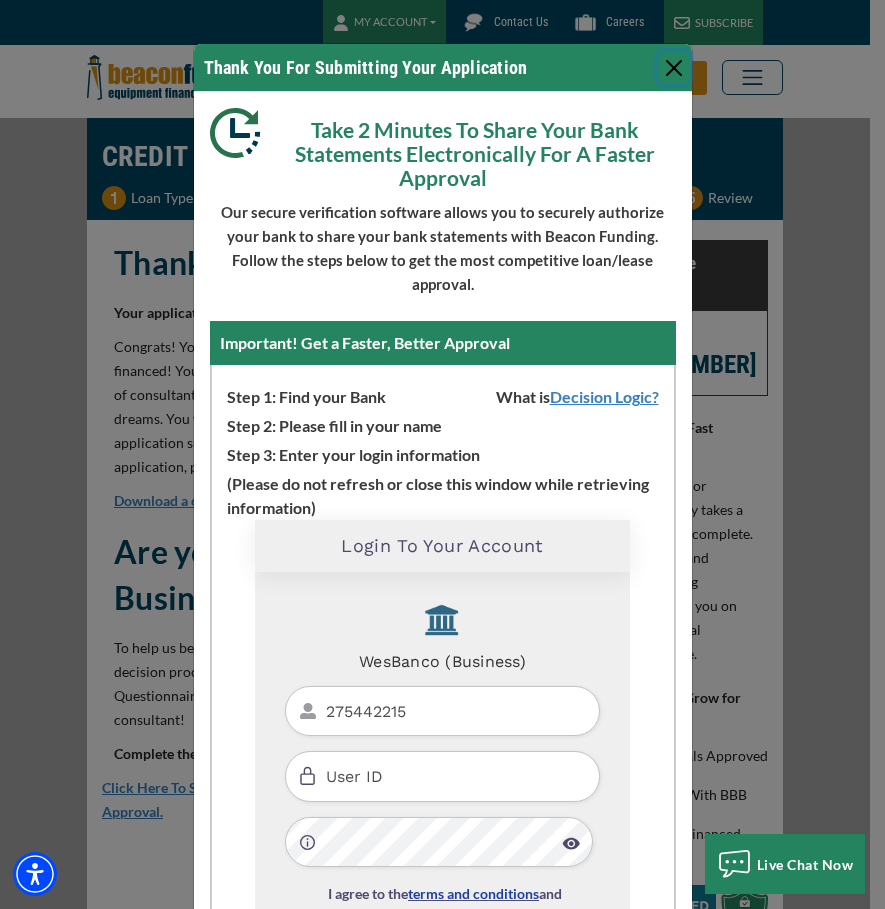click at bounding box center (674, 68) 